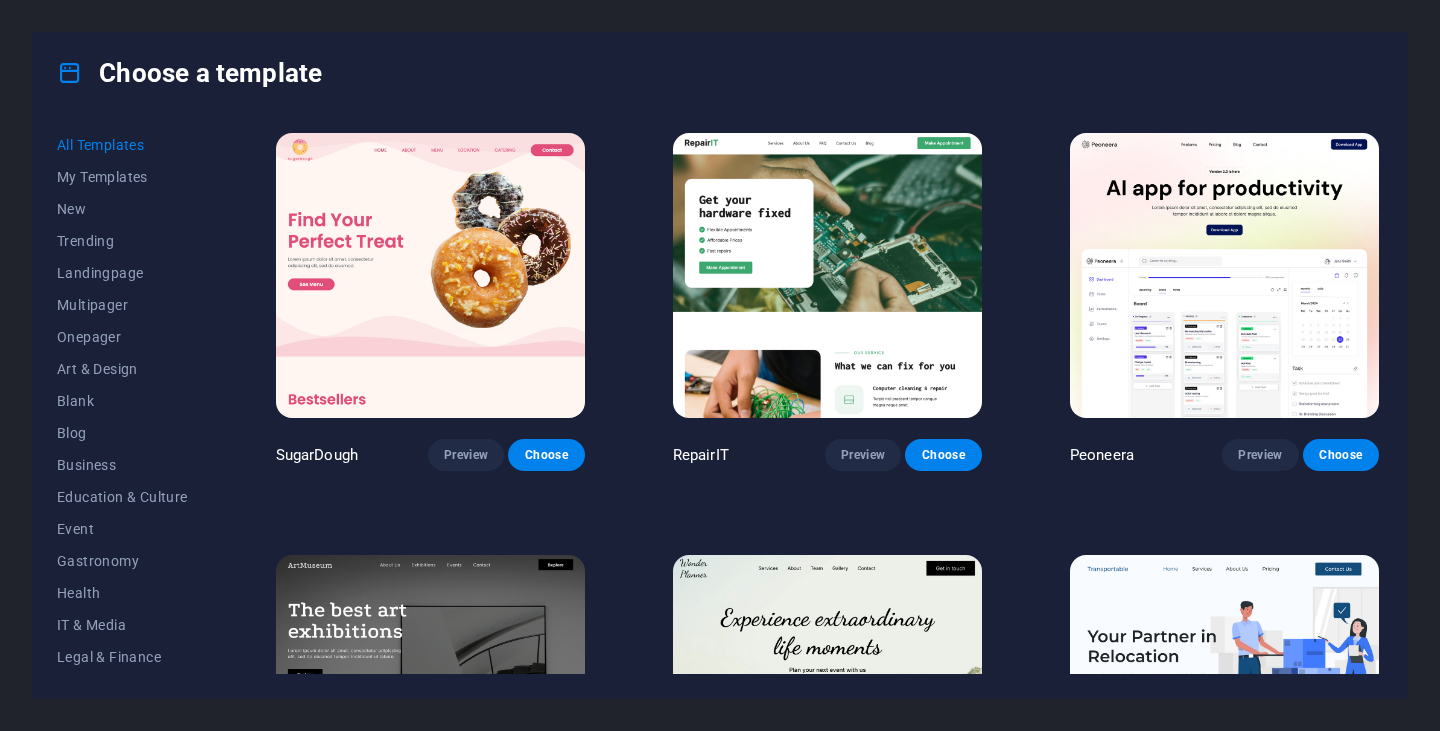 scroll, scrollTop: 0, scrollLeft: 0, axis: both 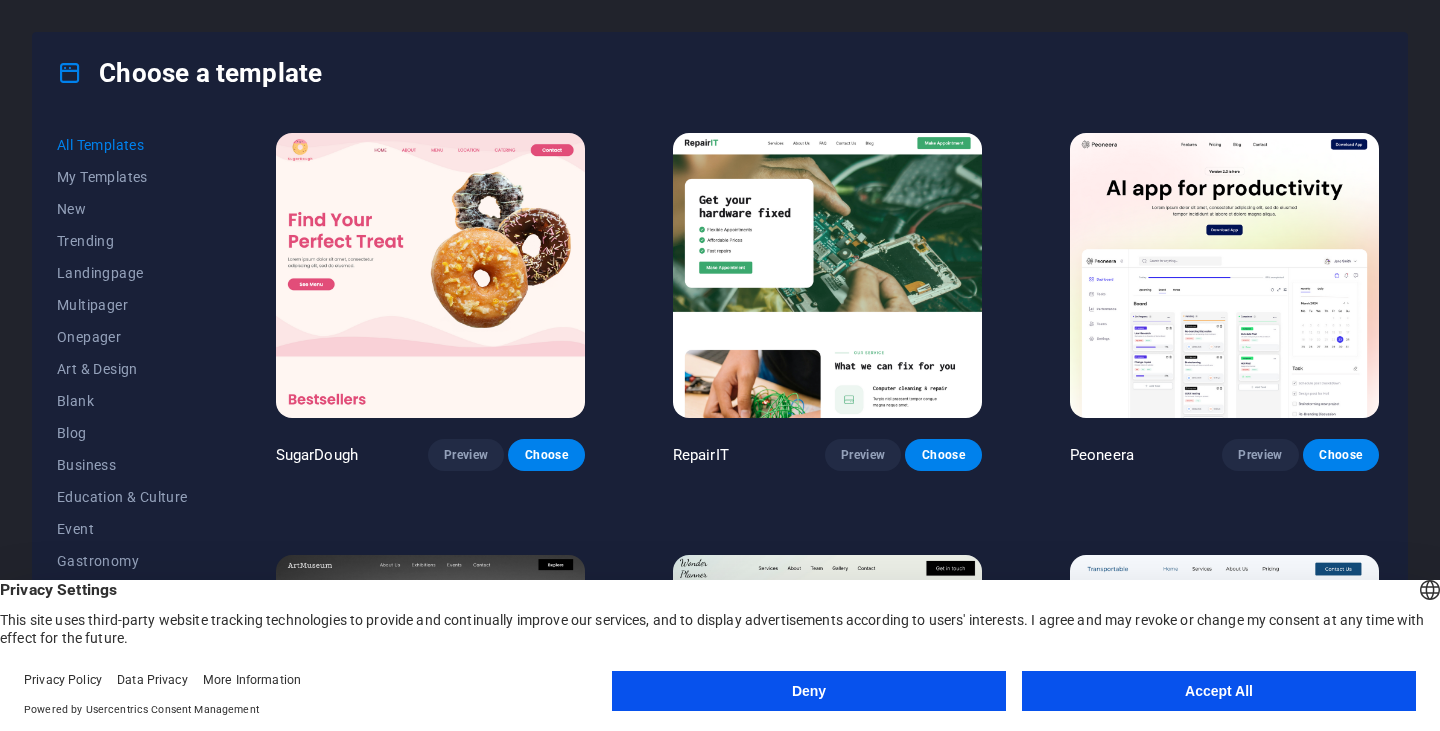 click on "Accept All" at bounding box center (1219, 691) 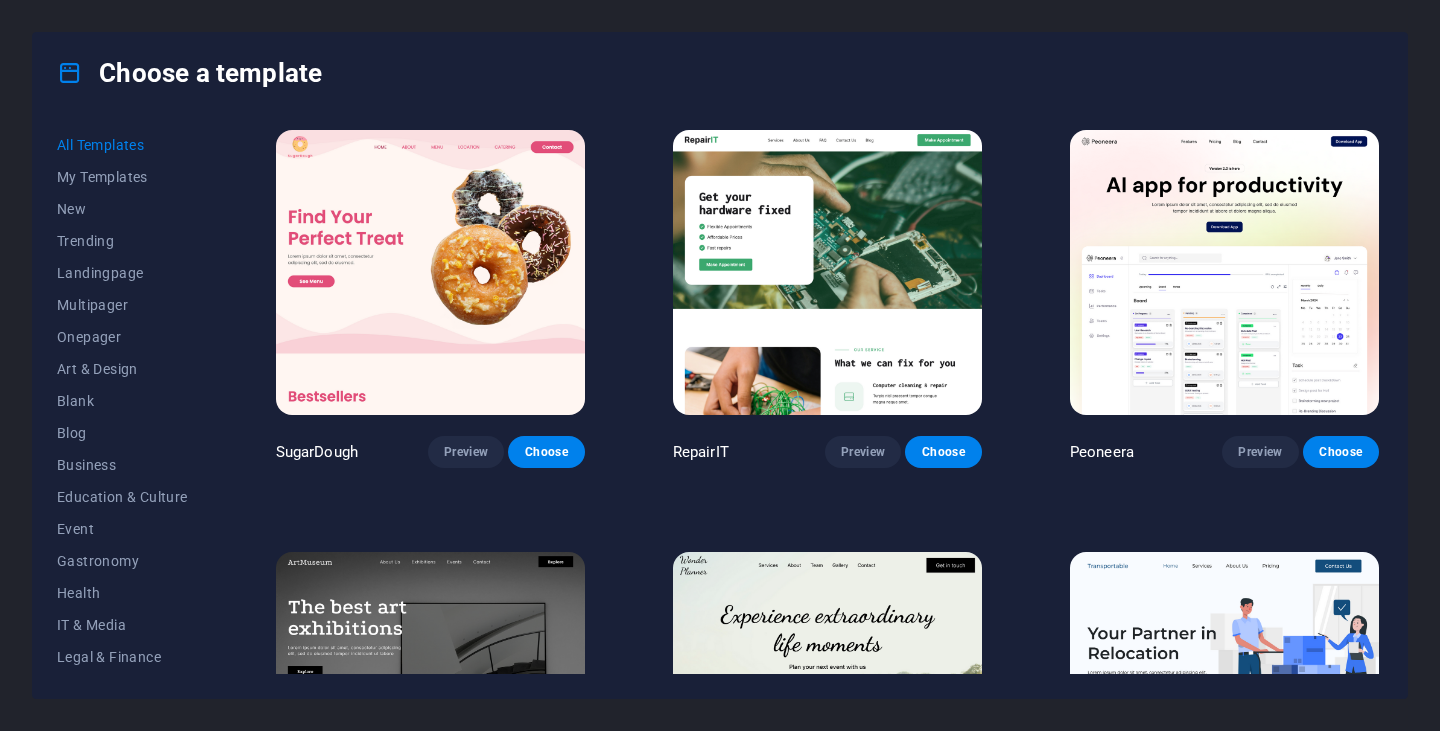 scroll, scrollTop: 0, scrollLeft: 0, axis: both 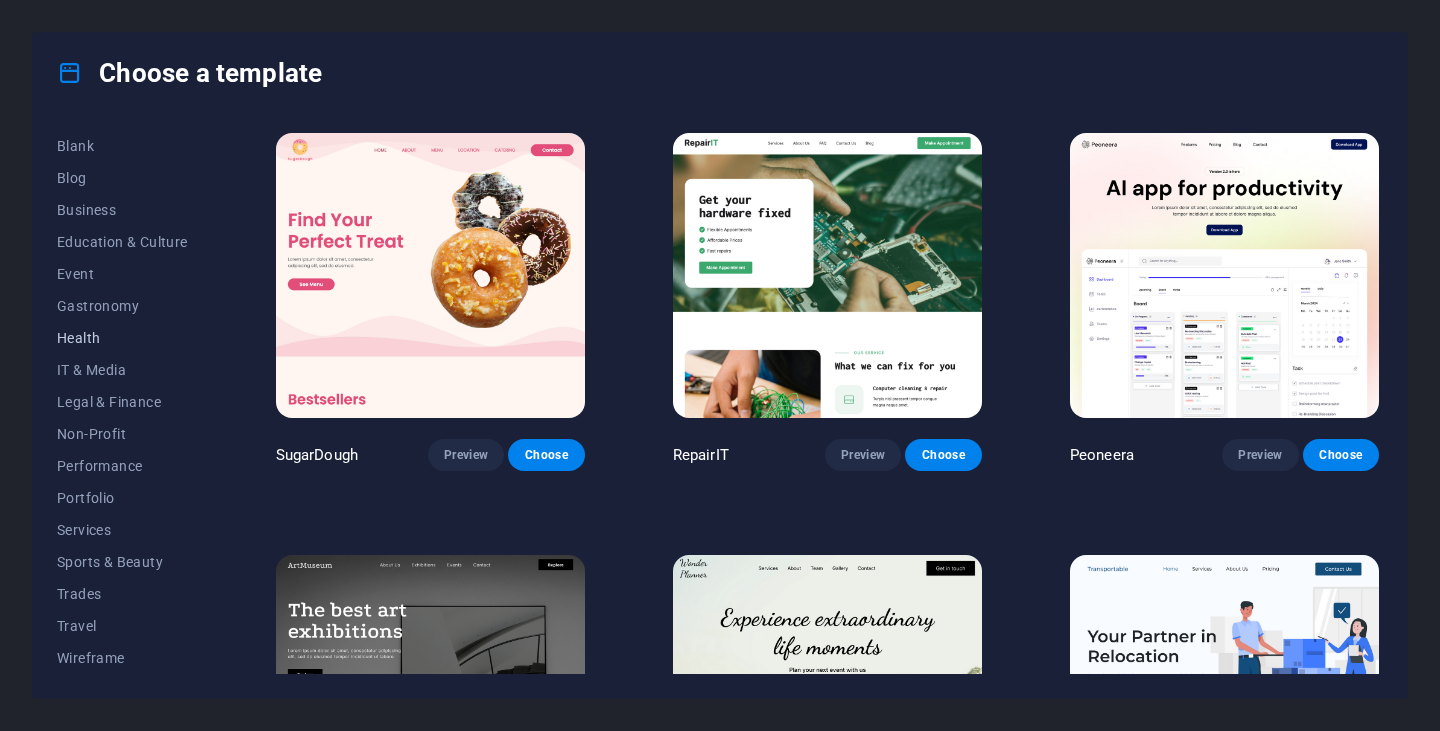 click on "Health" at bounding box center [122, 338] 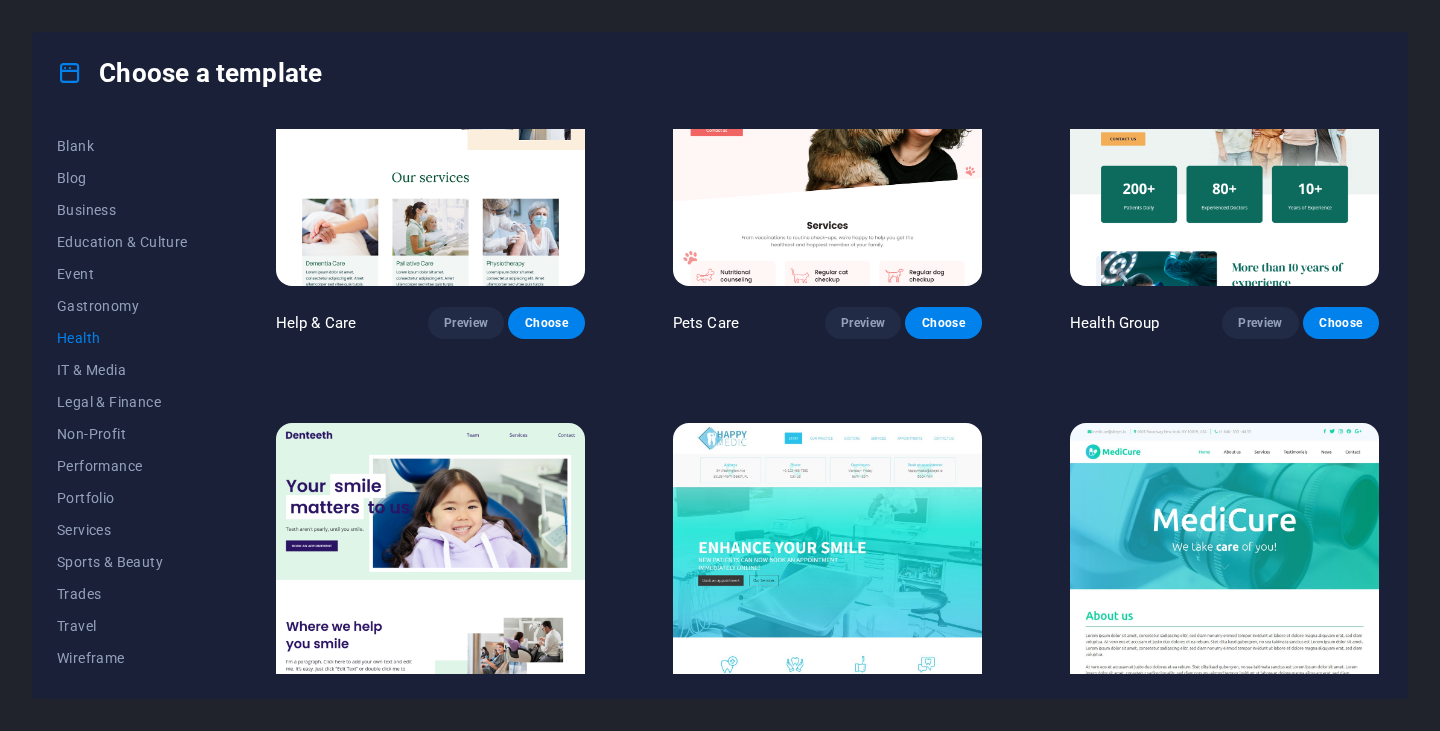 scroll, scrollTop: 0, scrollLeft: 0, axis: both 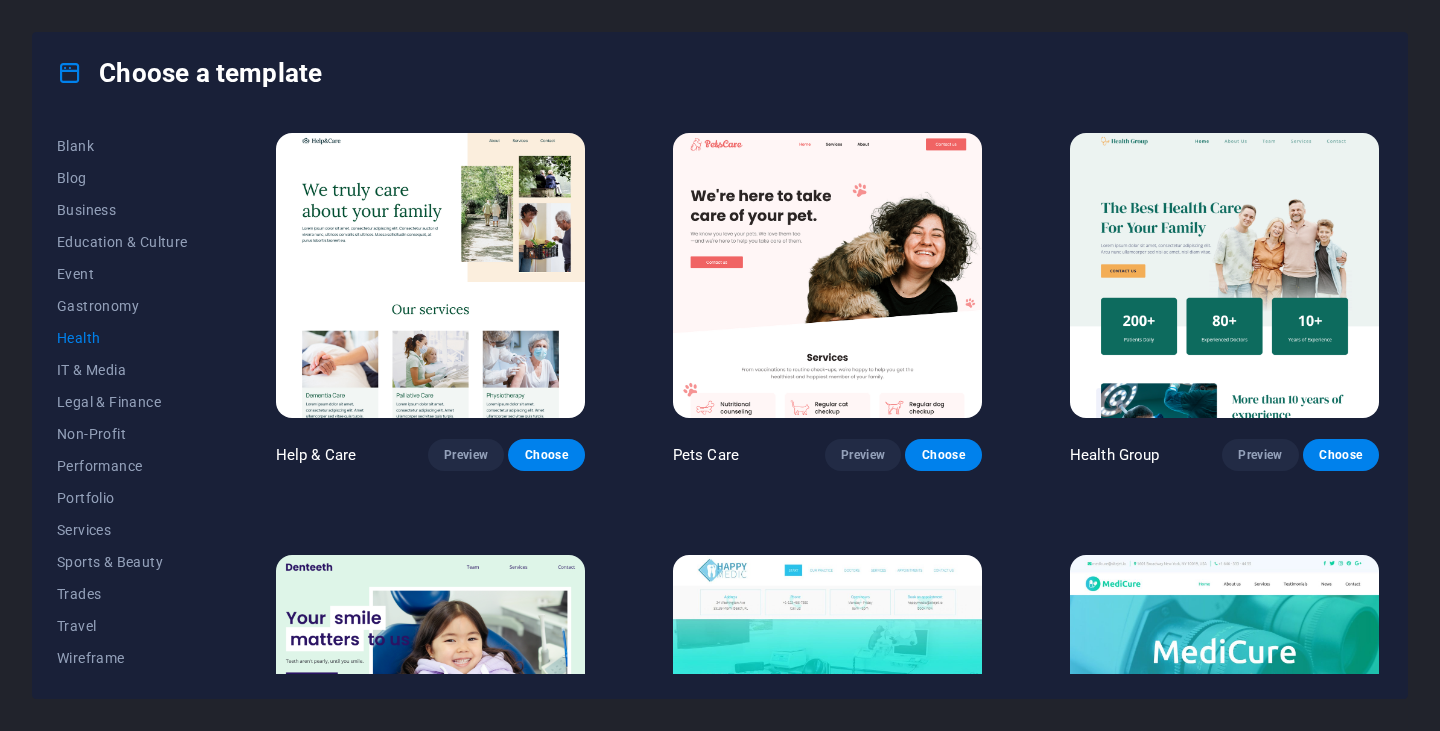 click at bounding box center (827, 275) 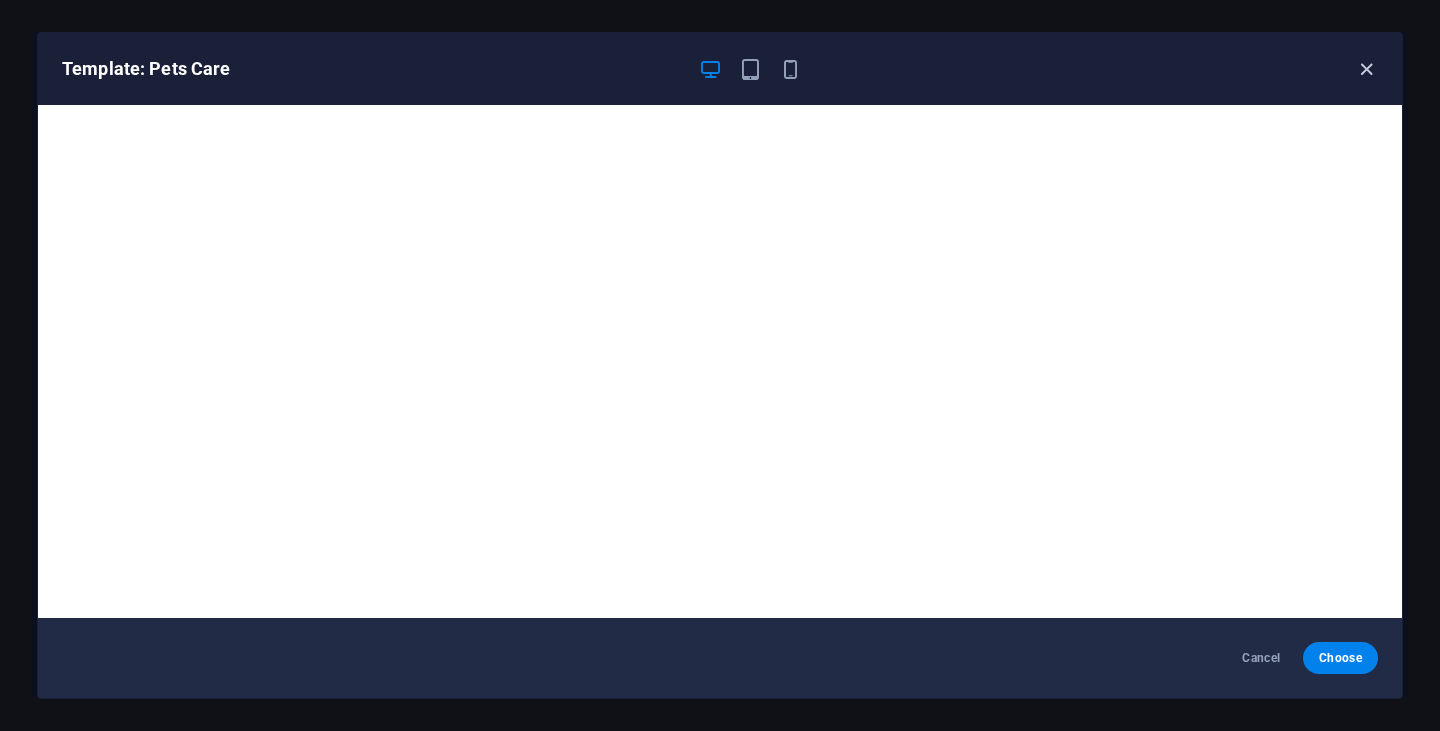 click at bounding box center (1366, 69) 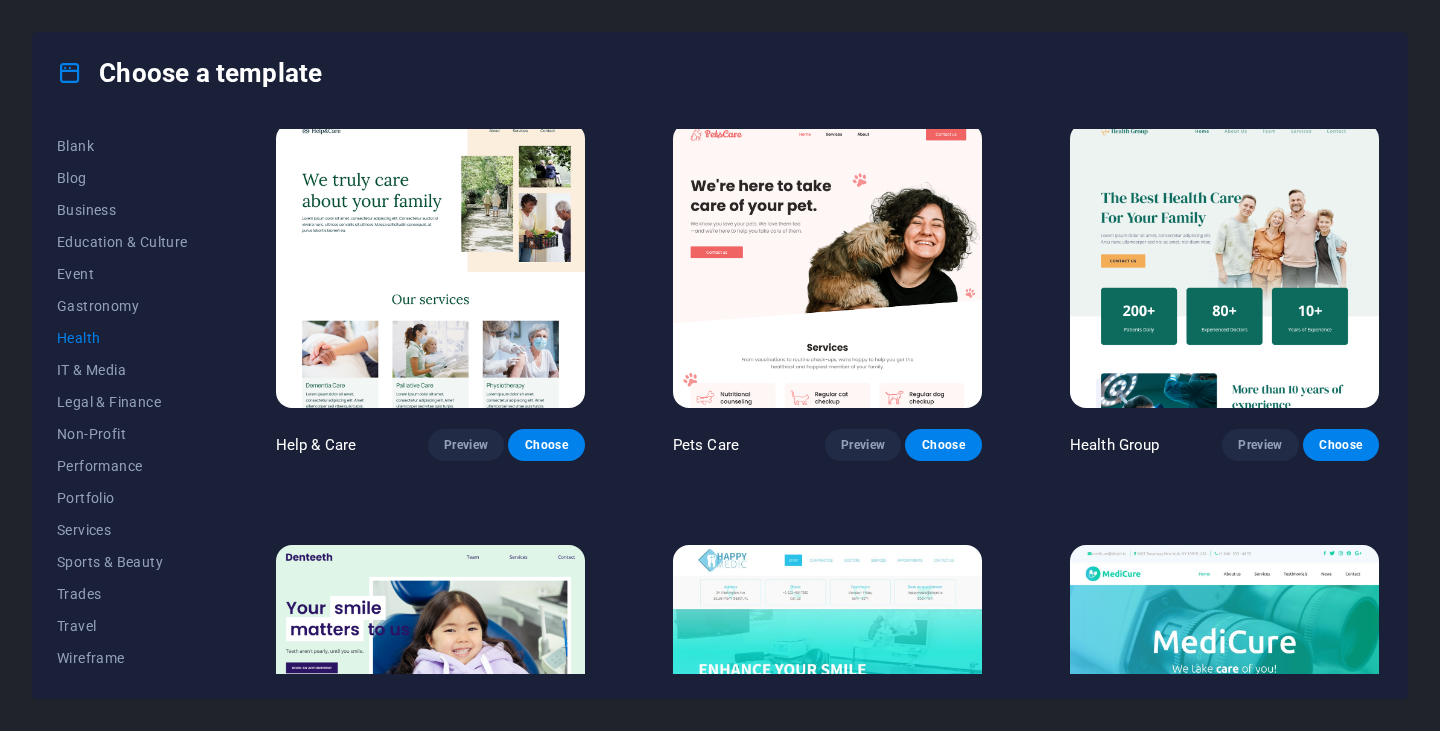 scroll, scrollTop: 0, scrollLeft: 0, axis: both 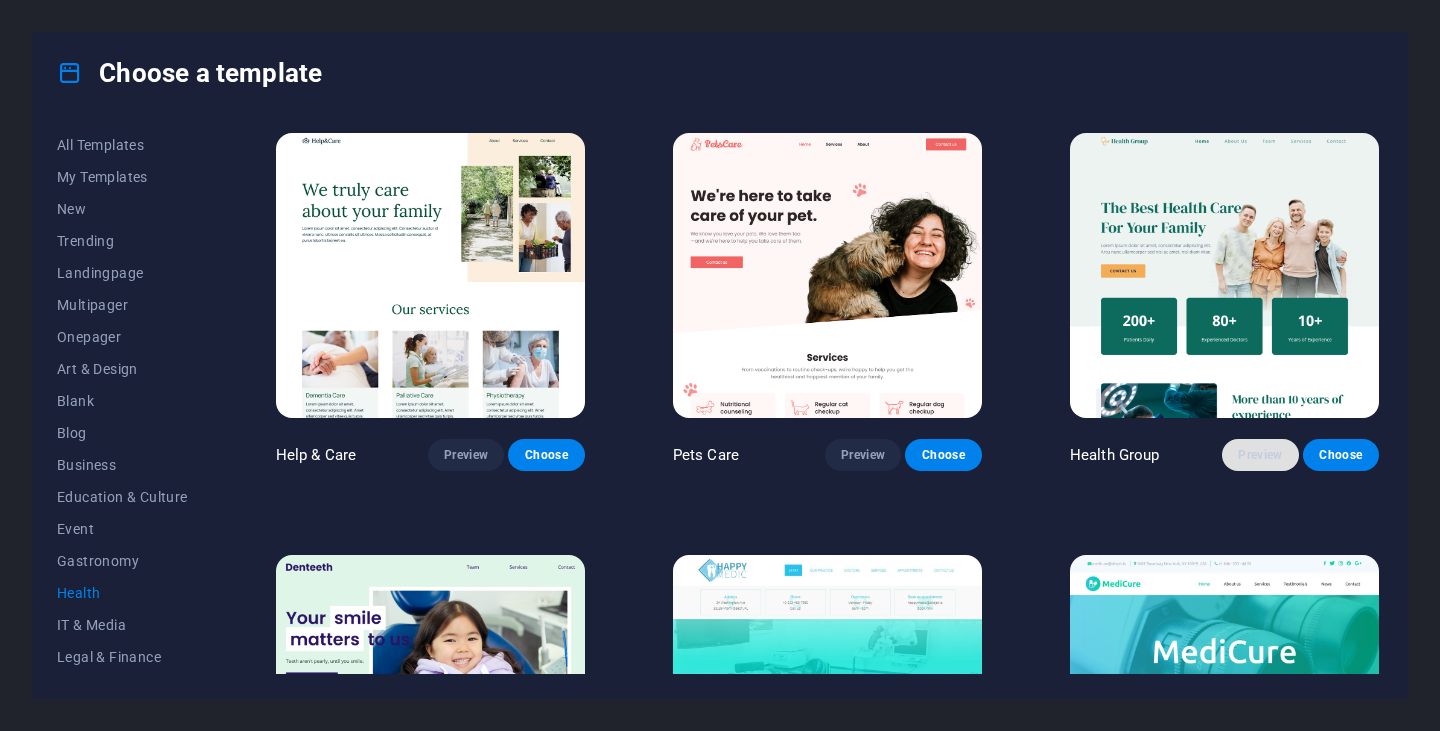 click on "Preview" at bounding box center (1260, 455) 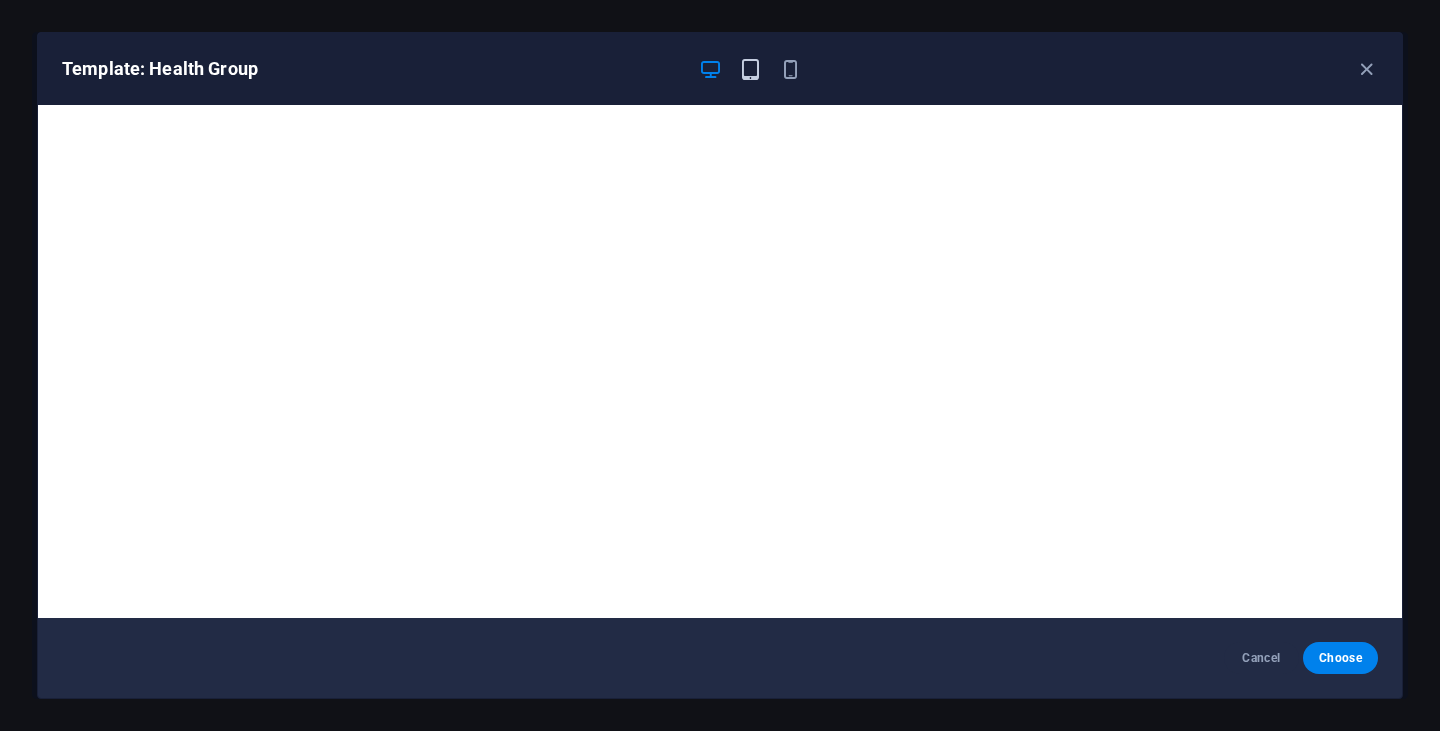 click at bounding box center (750, 69) 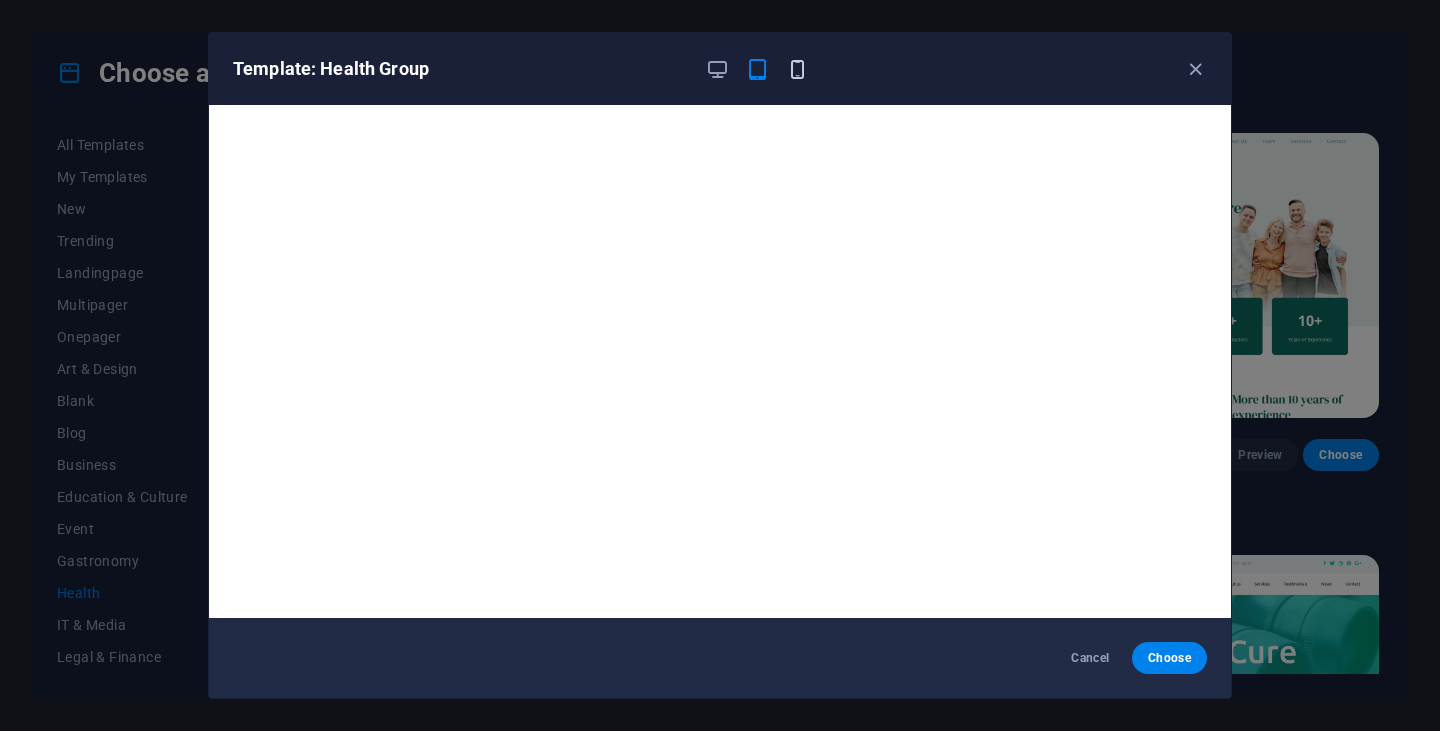 click at bounding box center (797, 69) 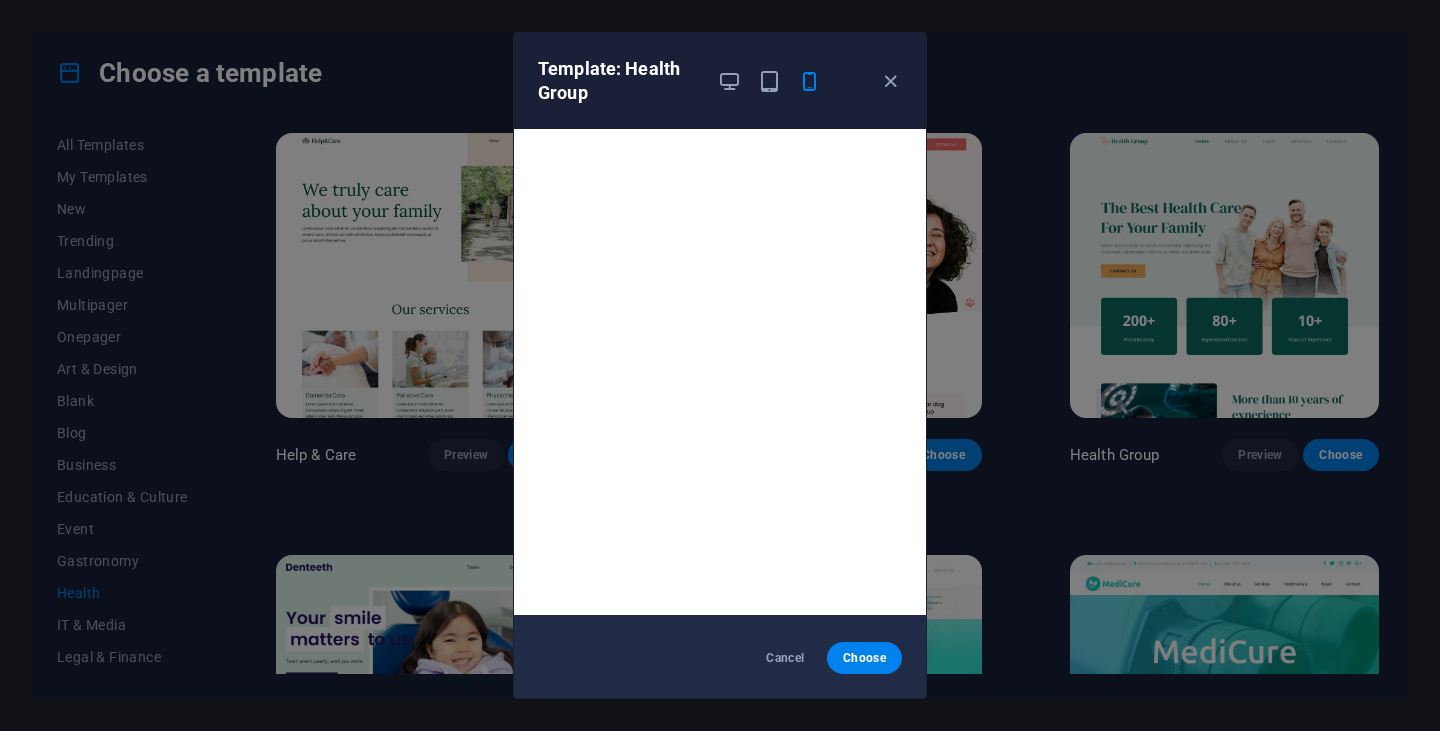 scroll, scrollTop: 4, scrollLeft: 0, axis: vertical 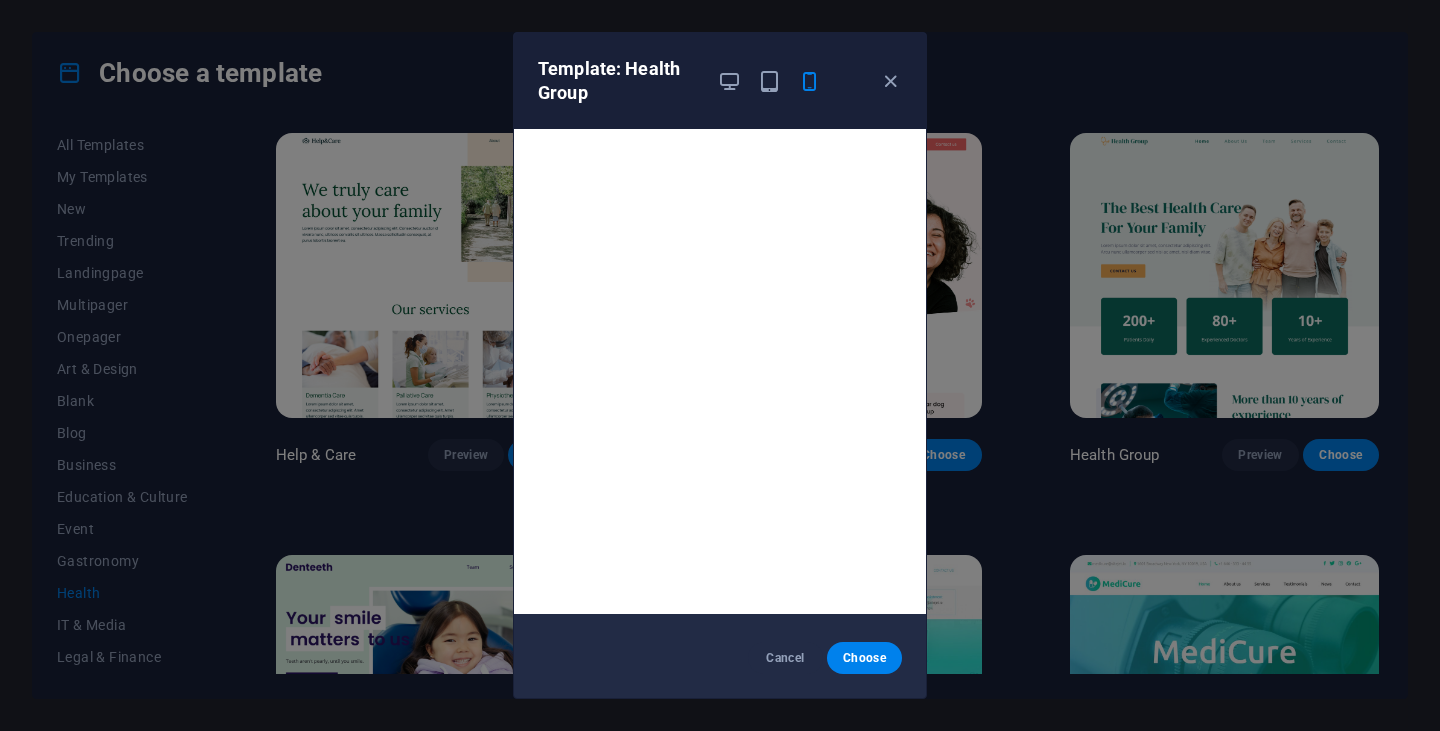 click on "Template: Health Group Cancel Choose" at bounding box center (720, 365) 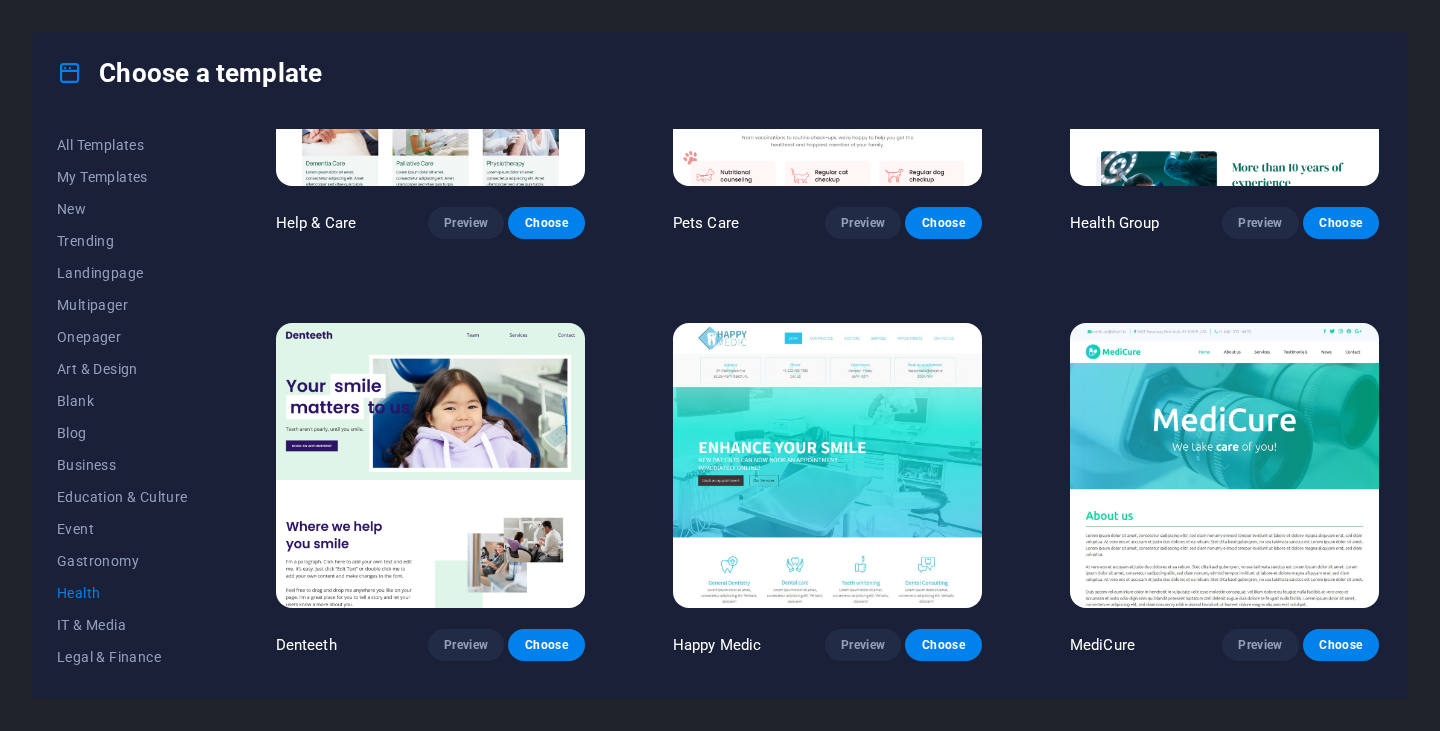scroll, scrollTop: 0, scrollLeft: 0, axis: both 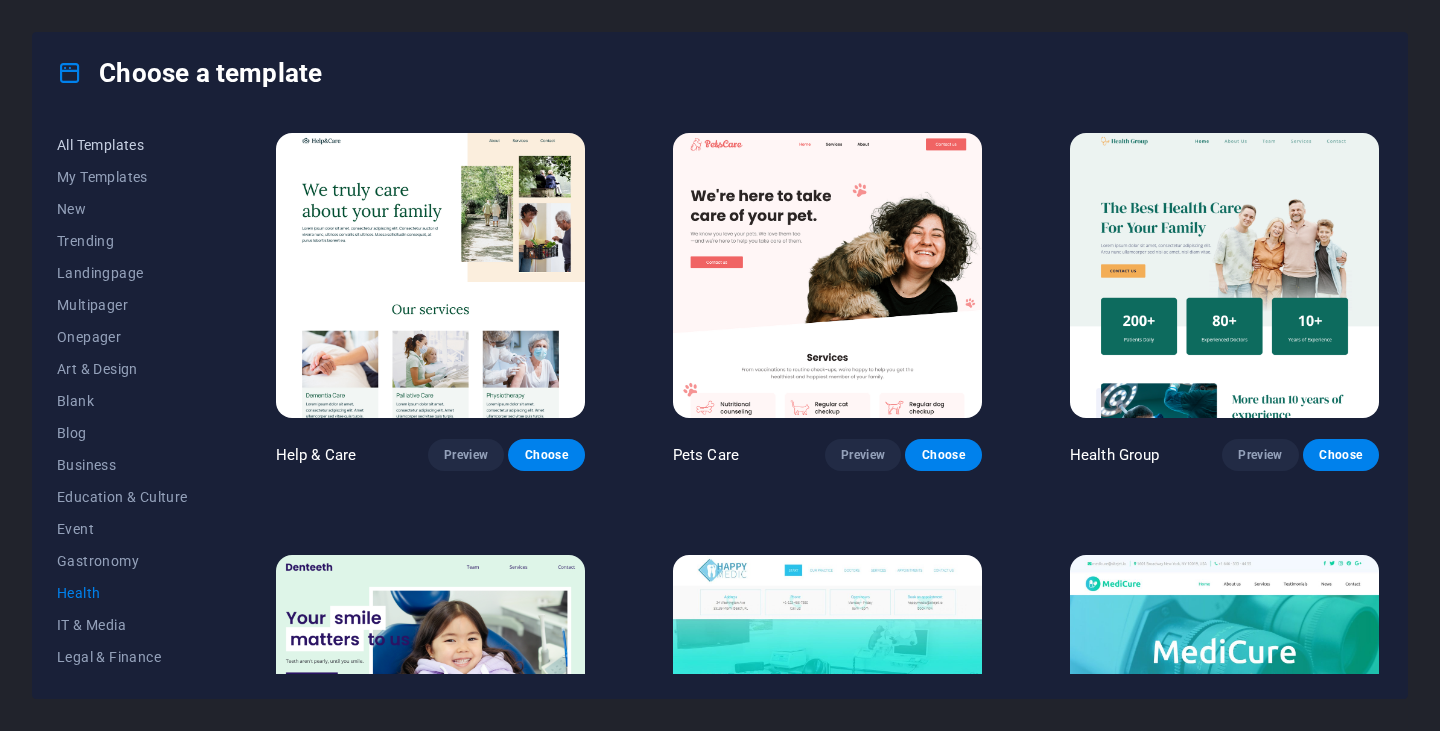 click on "All Templates" at bounding box center [122, 145] 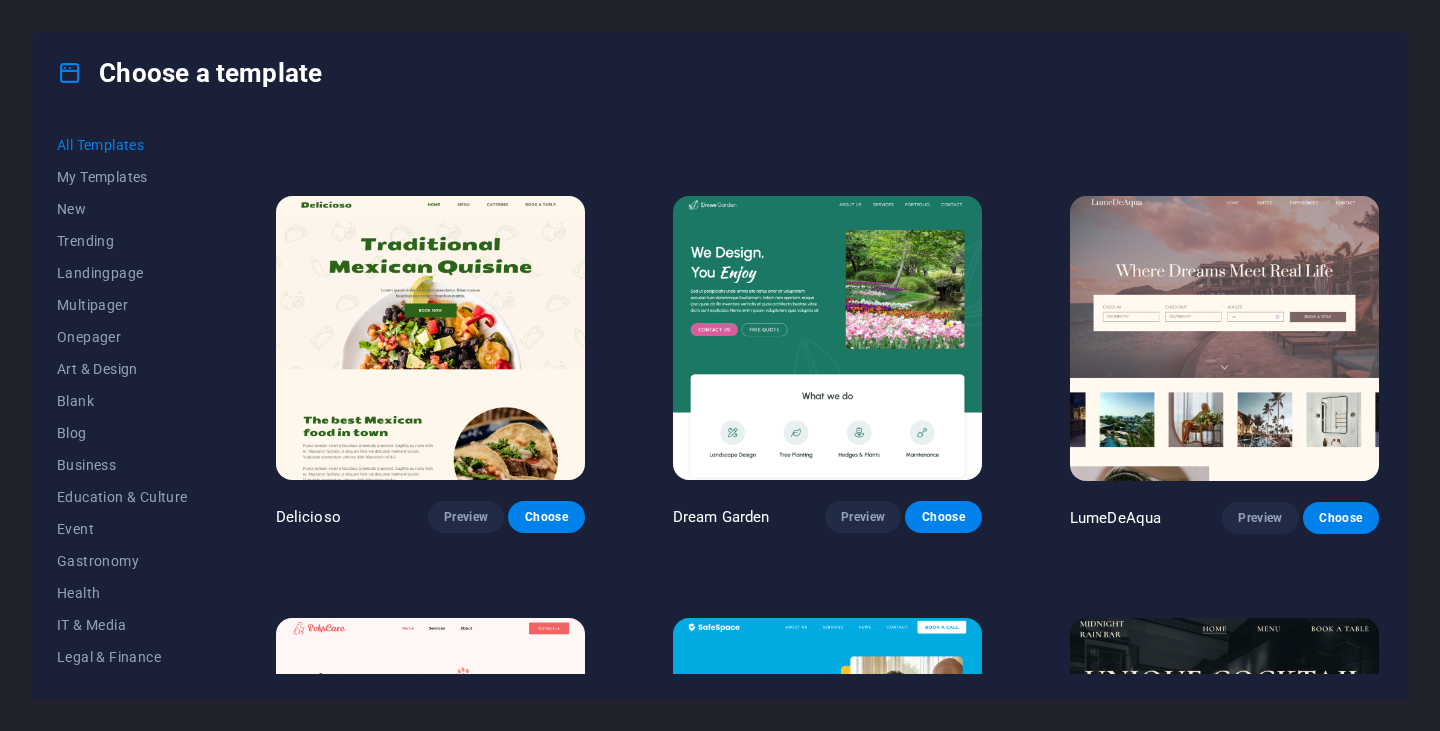 scroll, scrollTop: 2900, scrollLeft: 0, axis: vertical 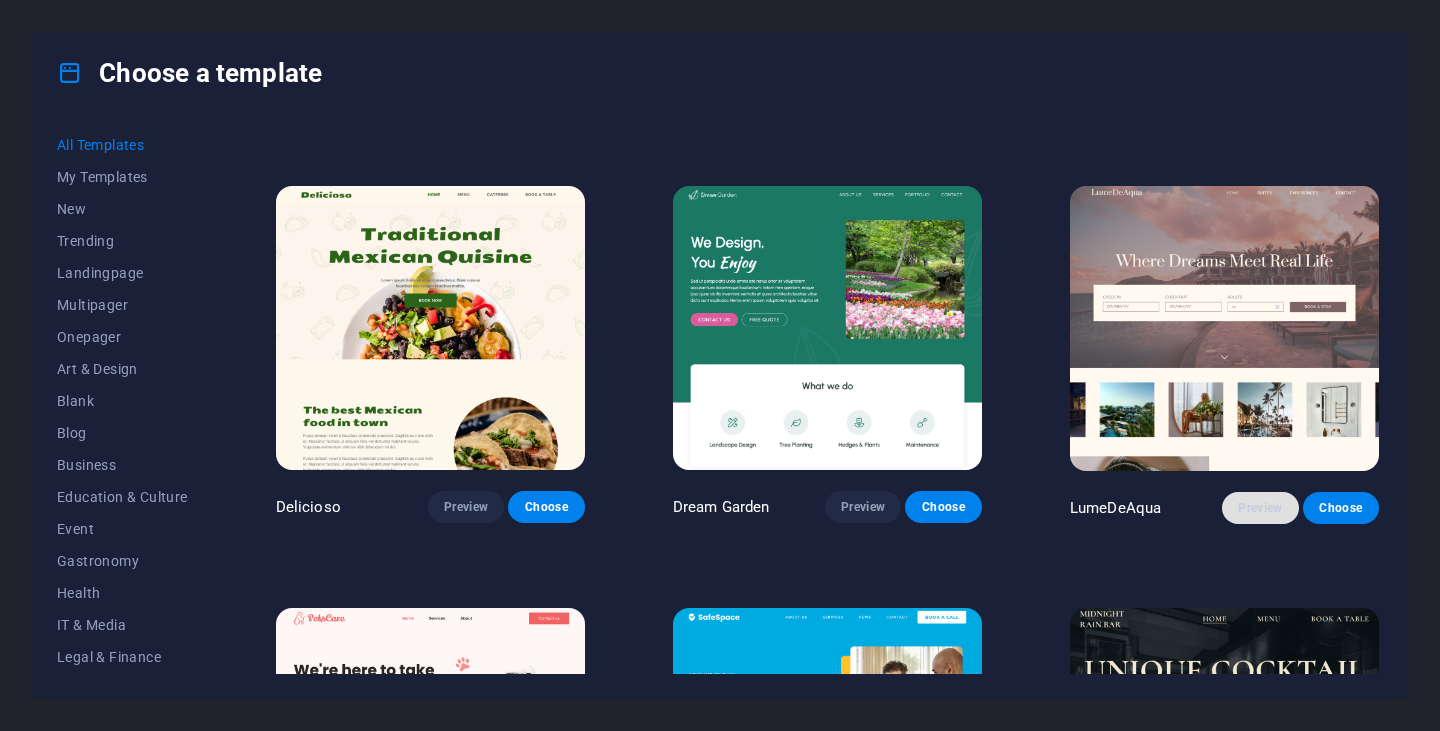 click on "Preview" at bounding box center (1260, 508) 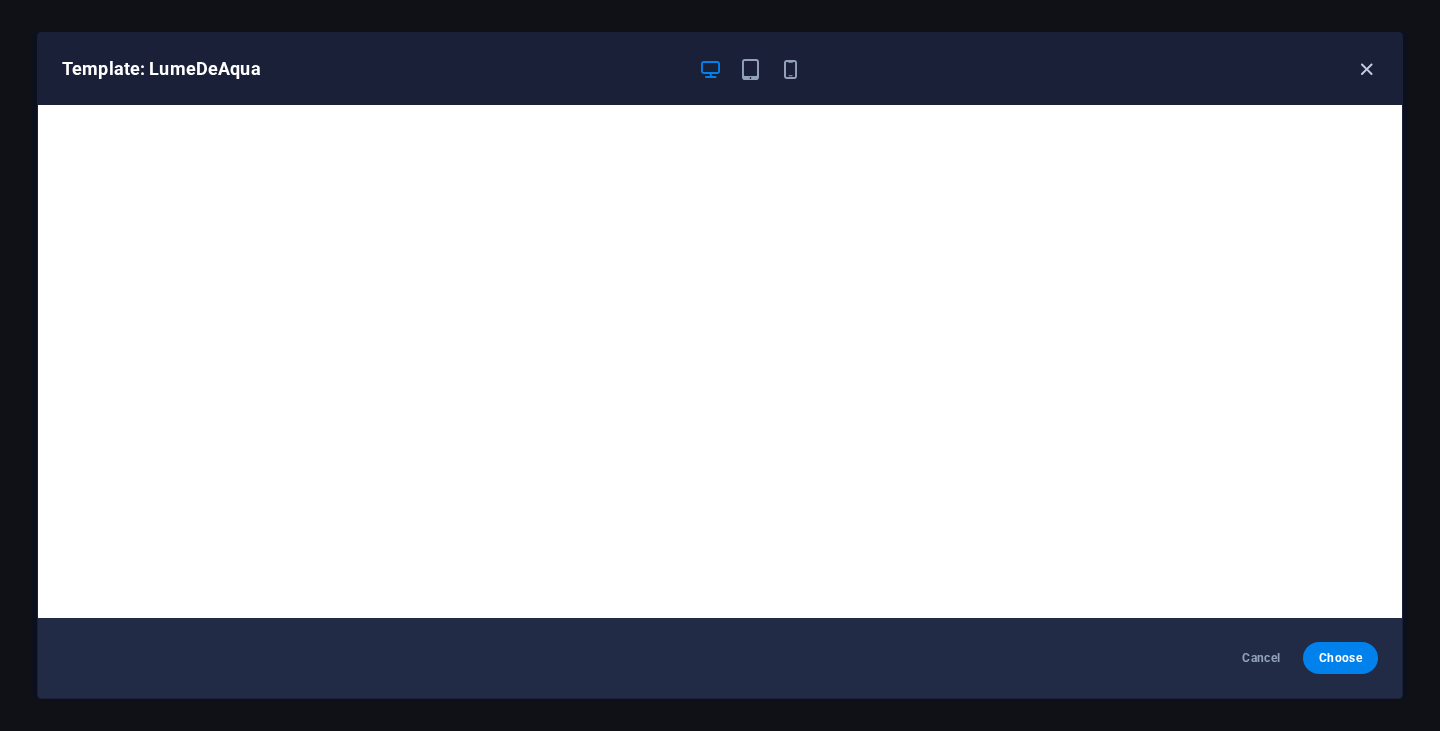 click at bounding box center (1366, 69) 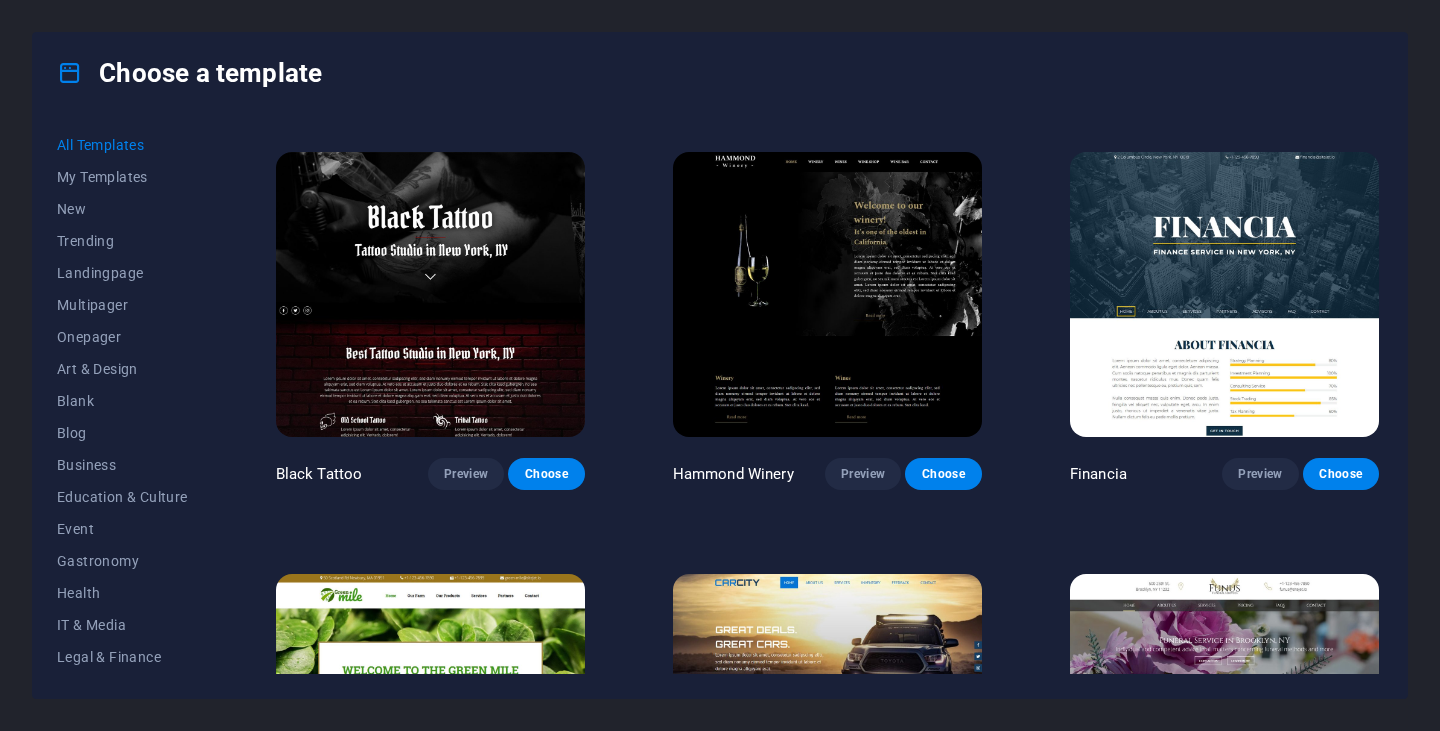 scroll, scrollTop: 12000, scrollLeft: 0, axis: vertical 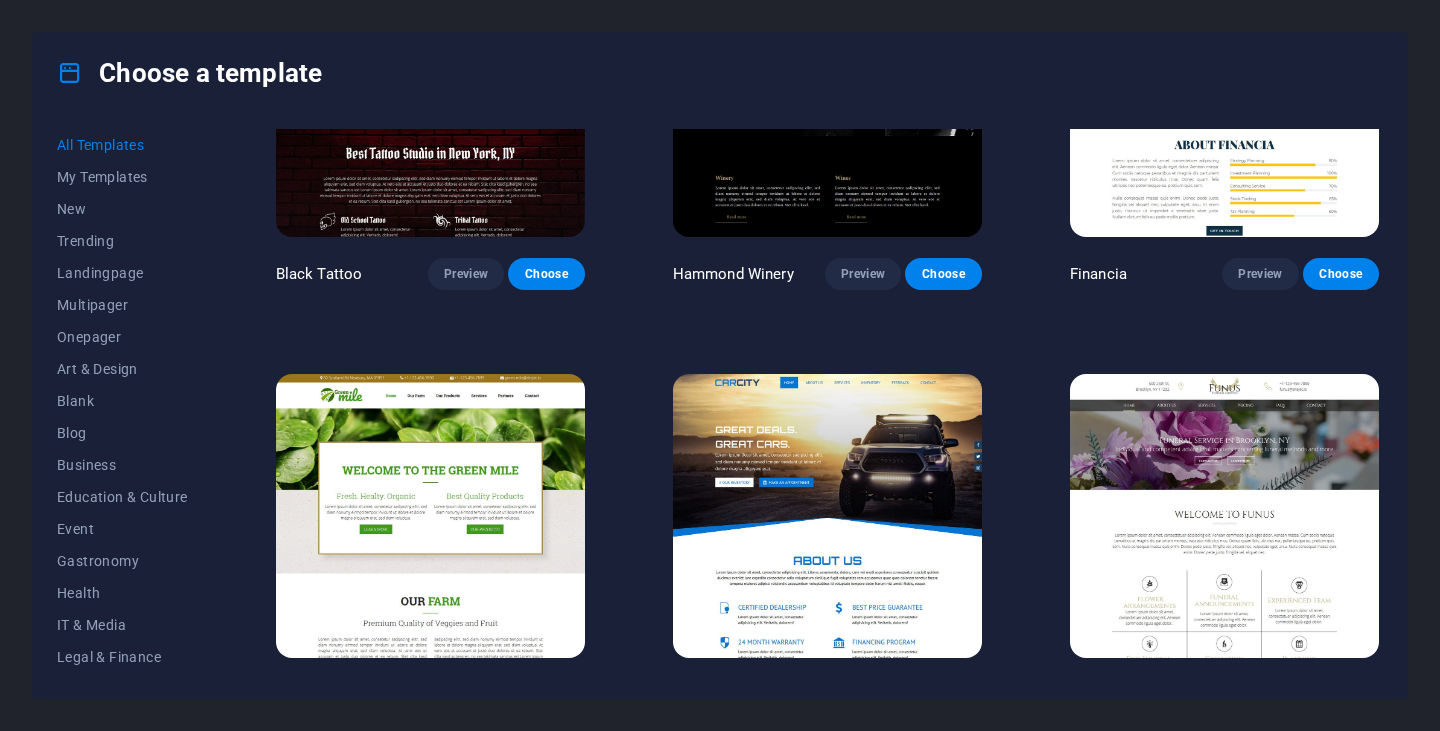 drag, startPoint x: 666, startPoint y: 502, endPoint x: 649, endPoint y: 368, distance: 135.07405 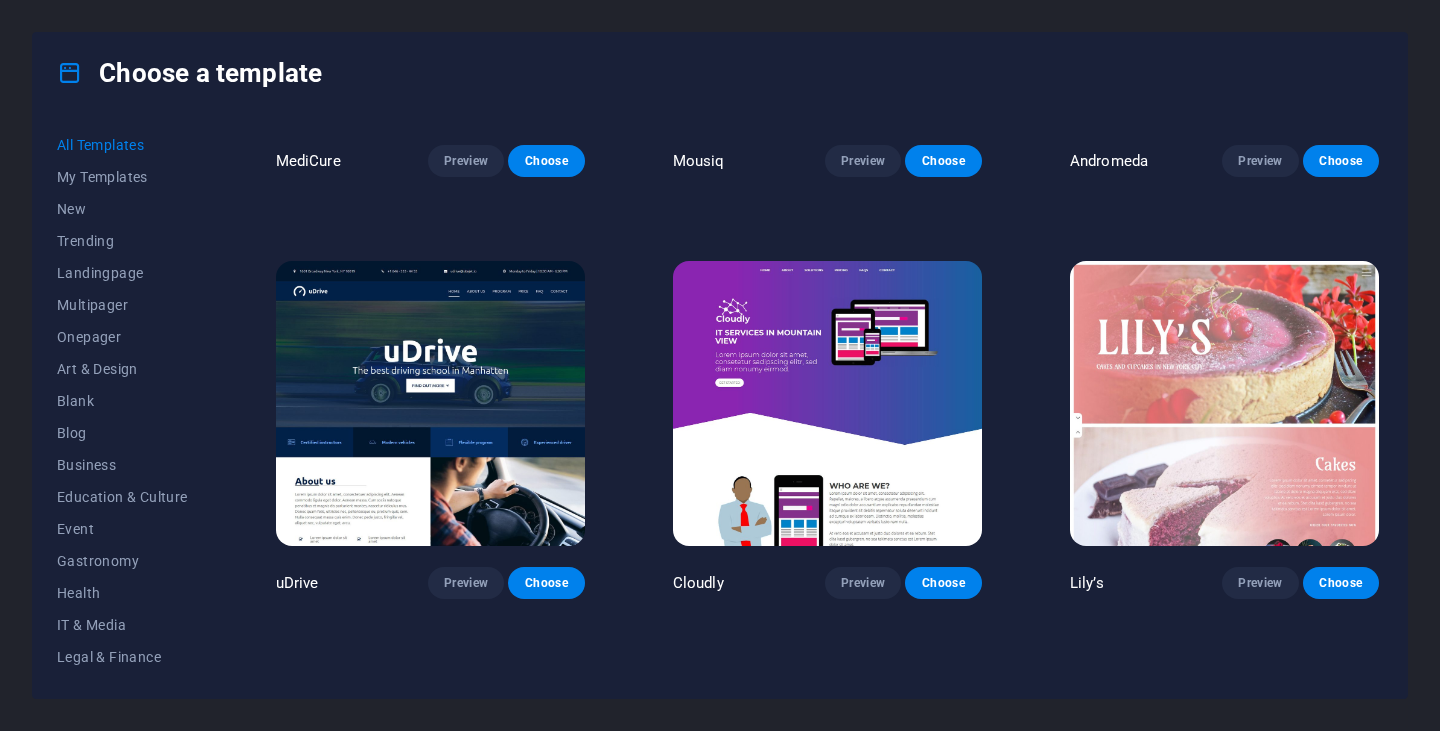scroll, scrollTop: 14300, scrollLeft: 0, axis: vertical 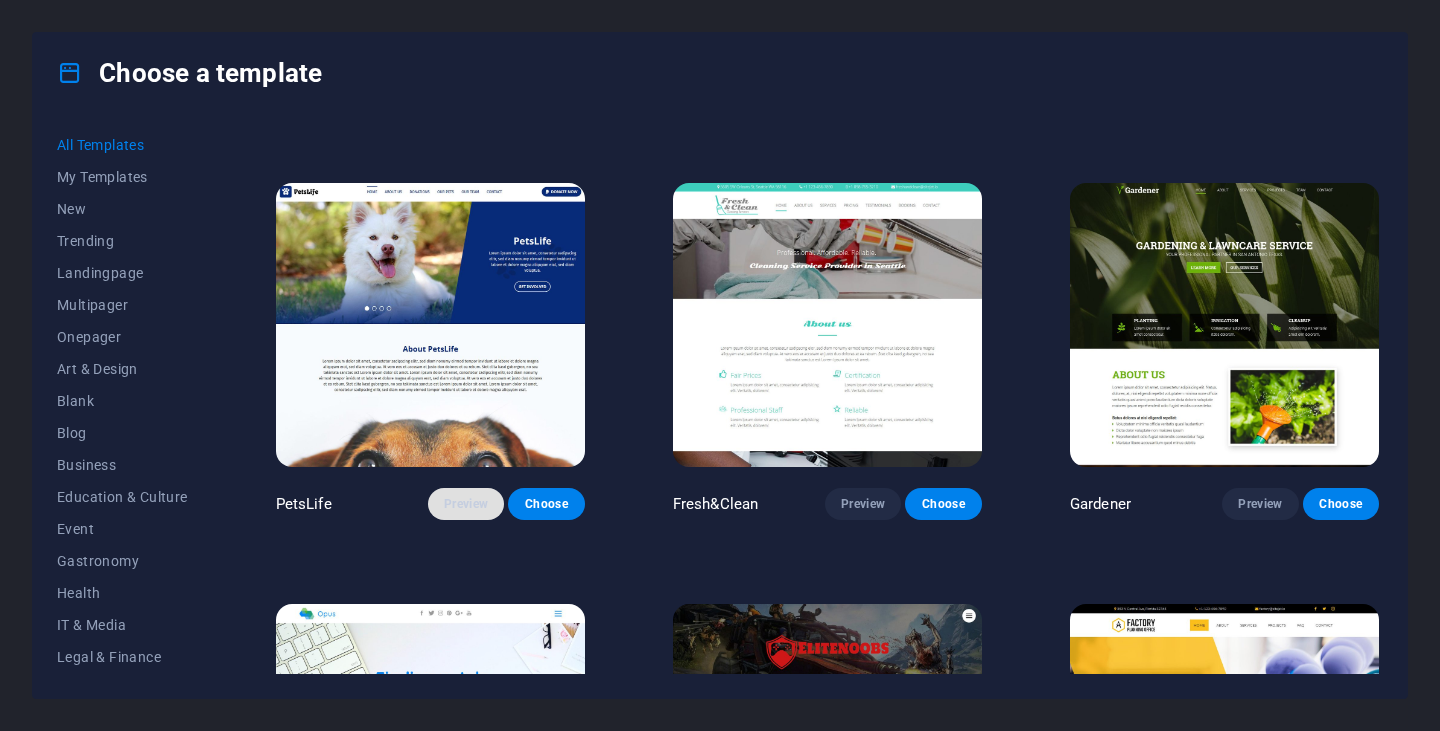 click on "Preview" at bounding box center [466, 504] 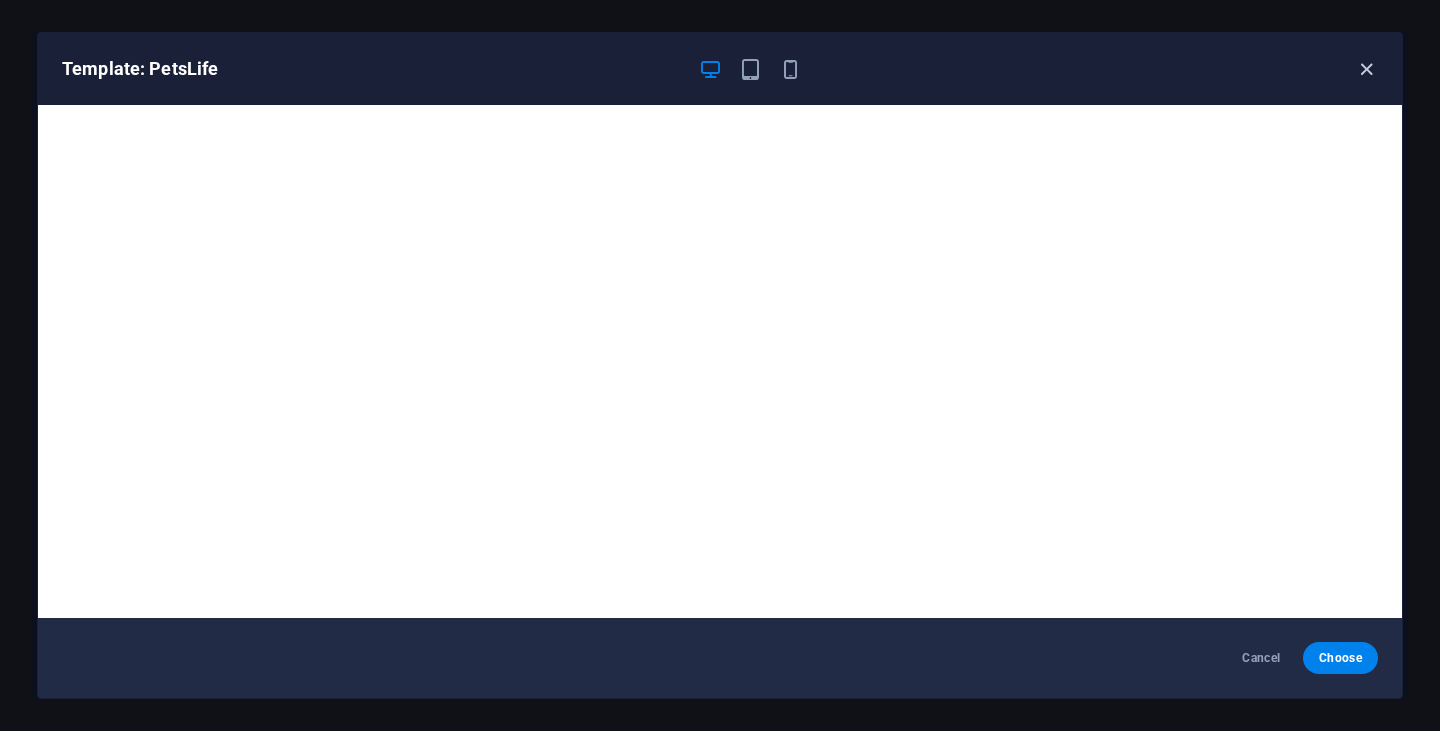 click at bounding box center (1366, 69) 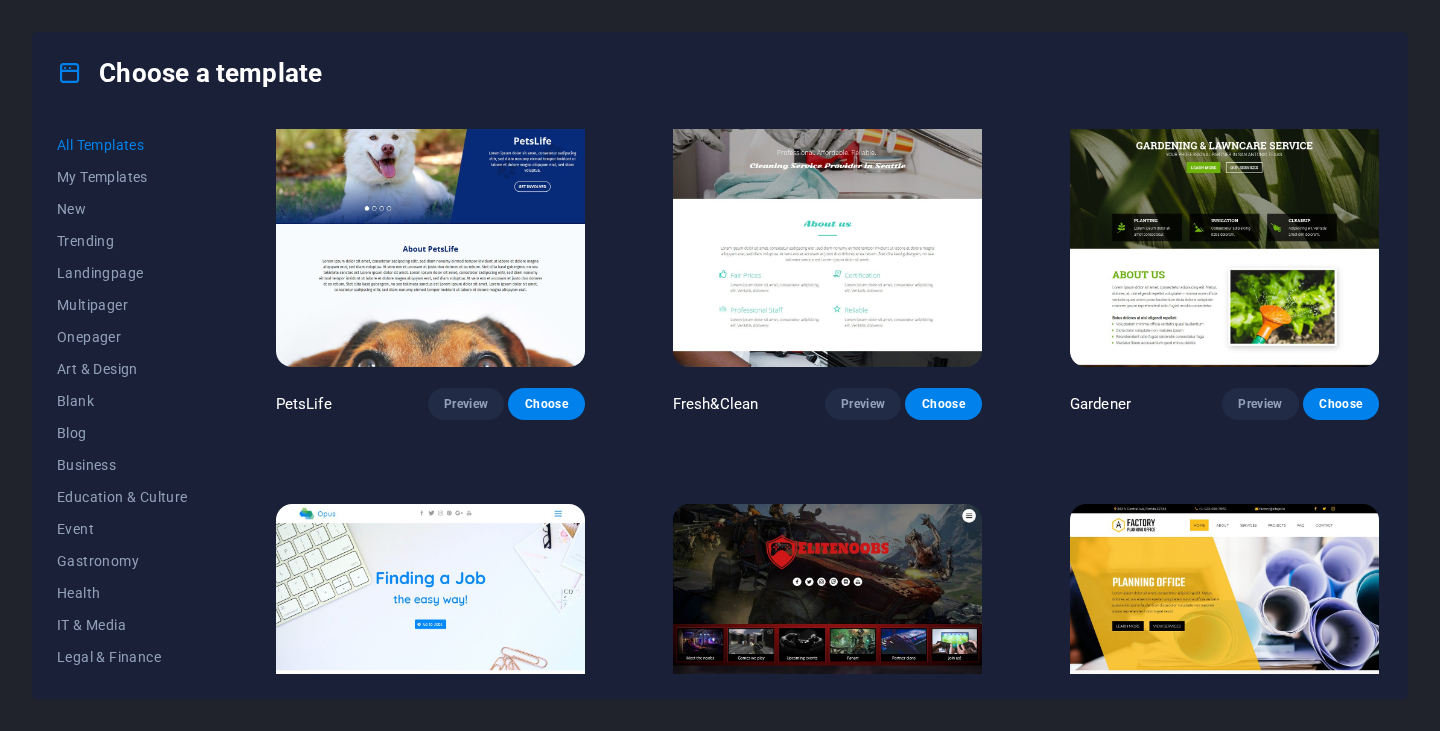 scroll, scrollTop: 14600, scrollLeft: 0, axis: vertical 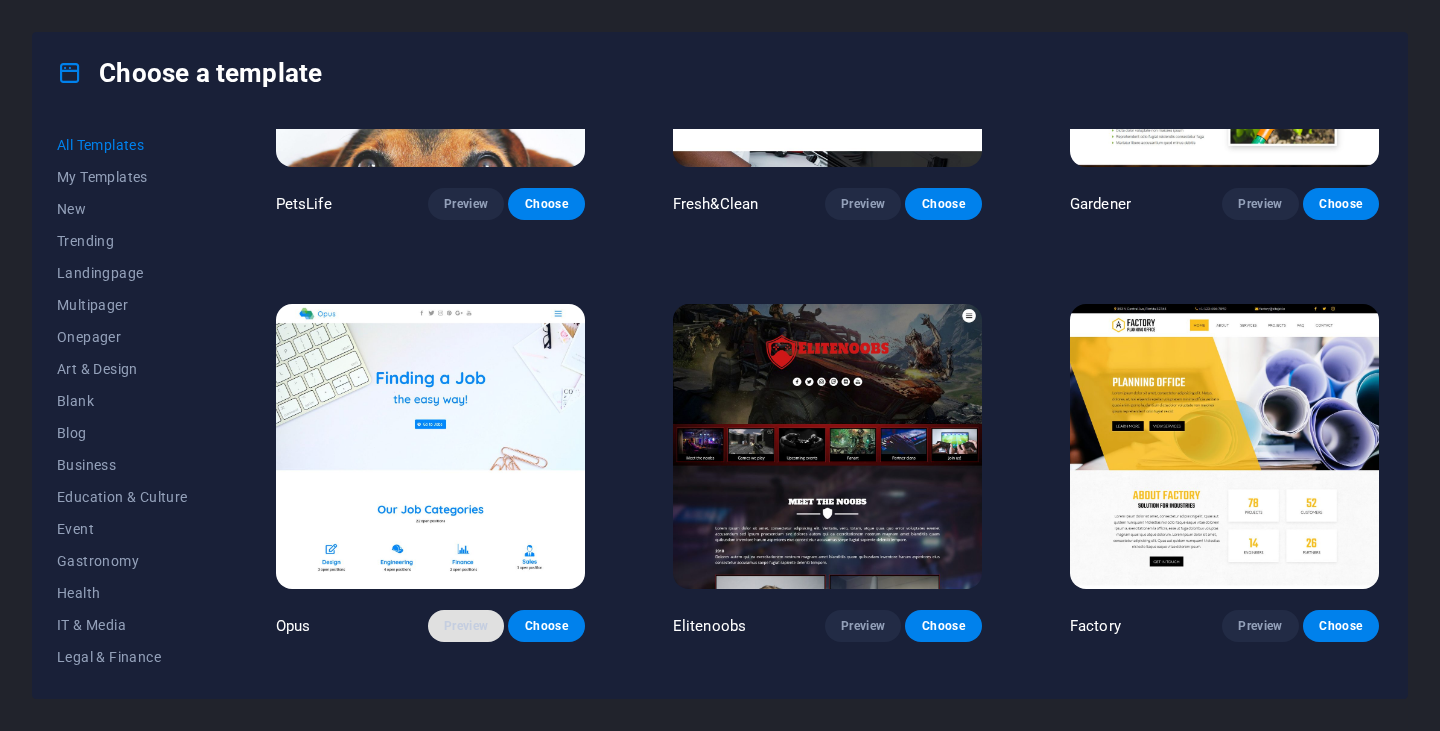 click on "Preview" at bounding box center (466, 626) 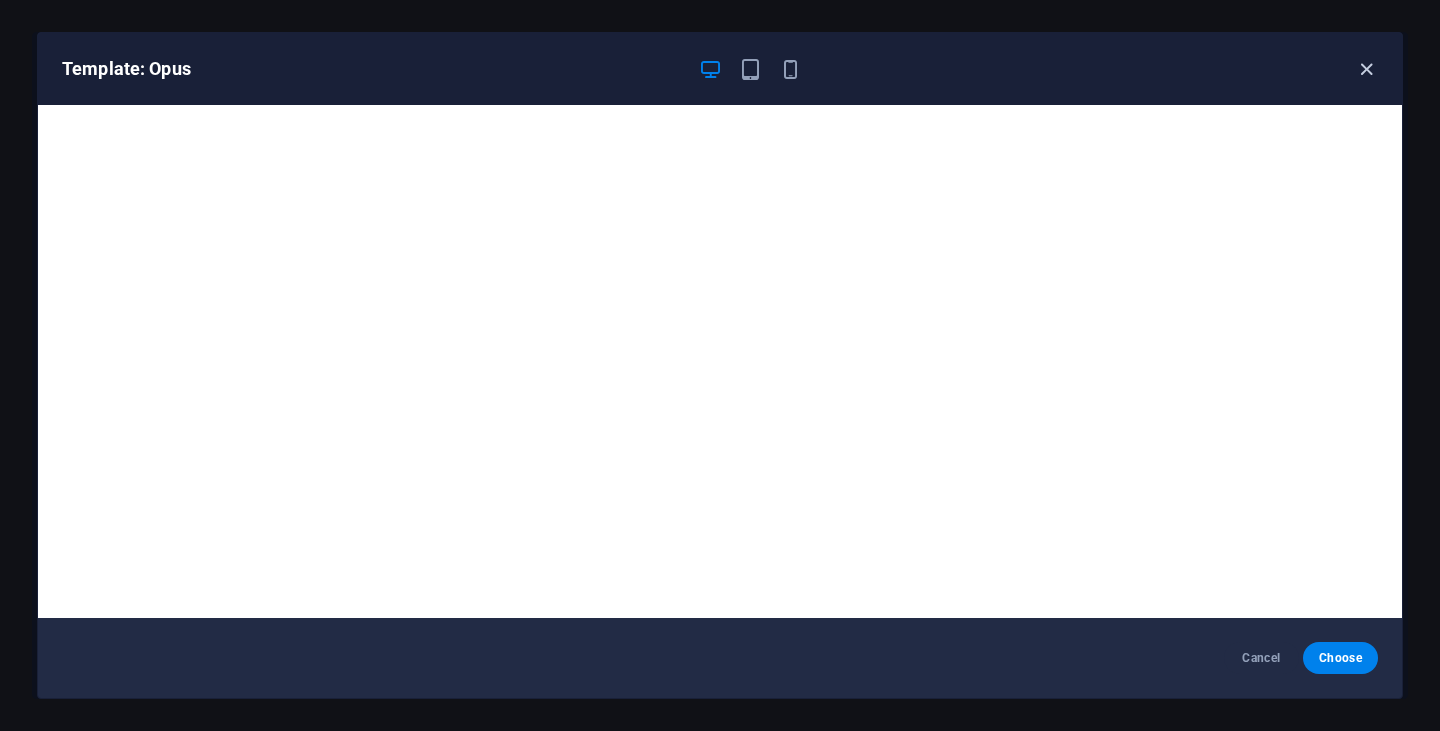 click at bounding box center [1366, 69] 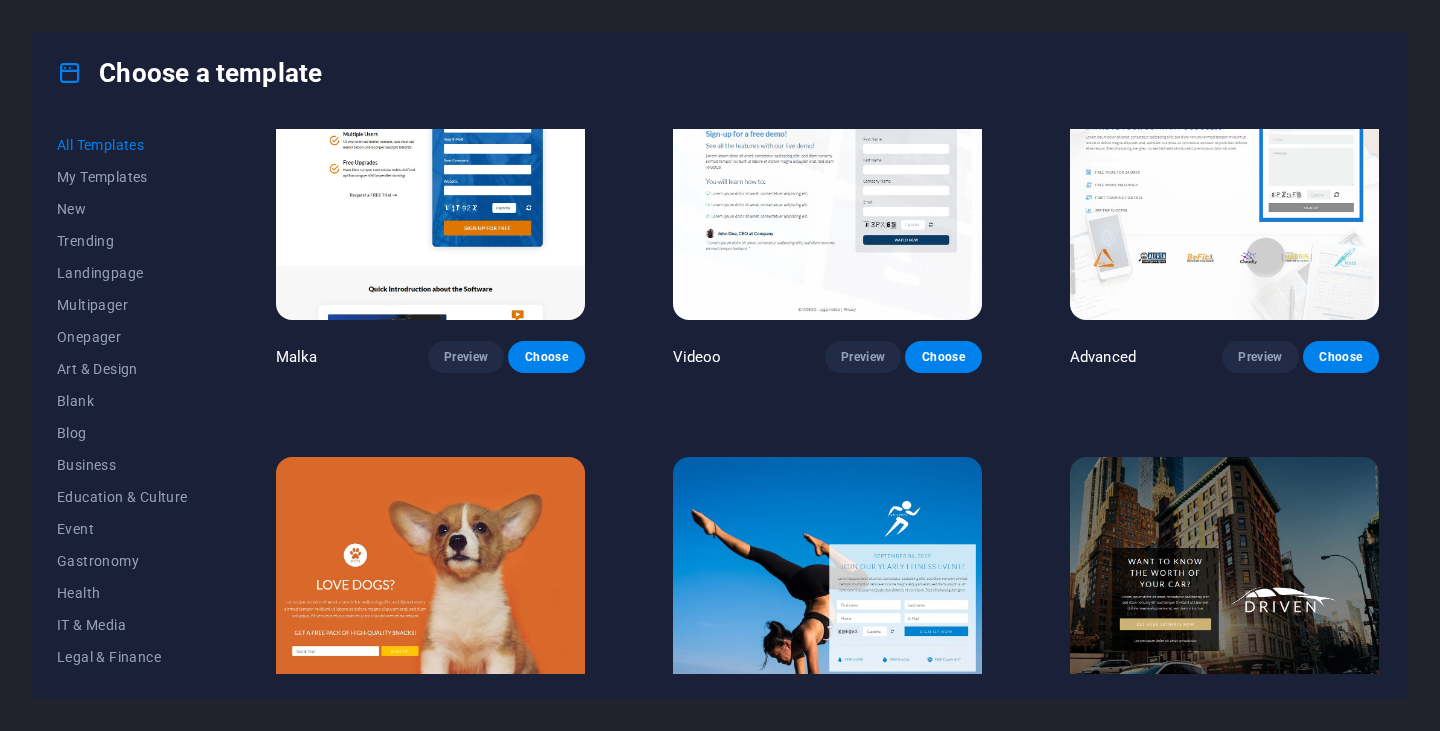 scroll, scrollTop: 20000, scrollLeft: 0, axis: vertical 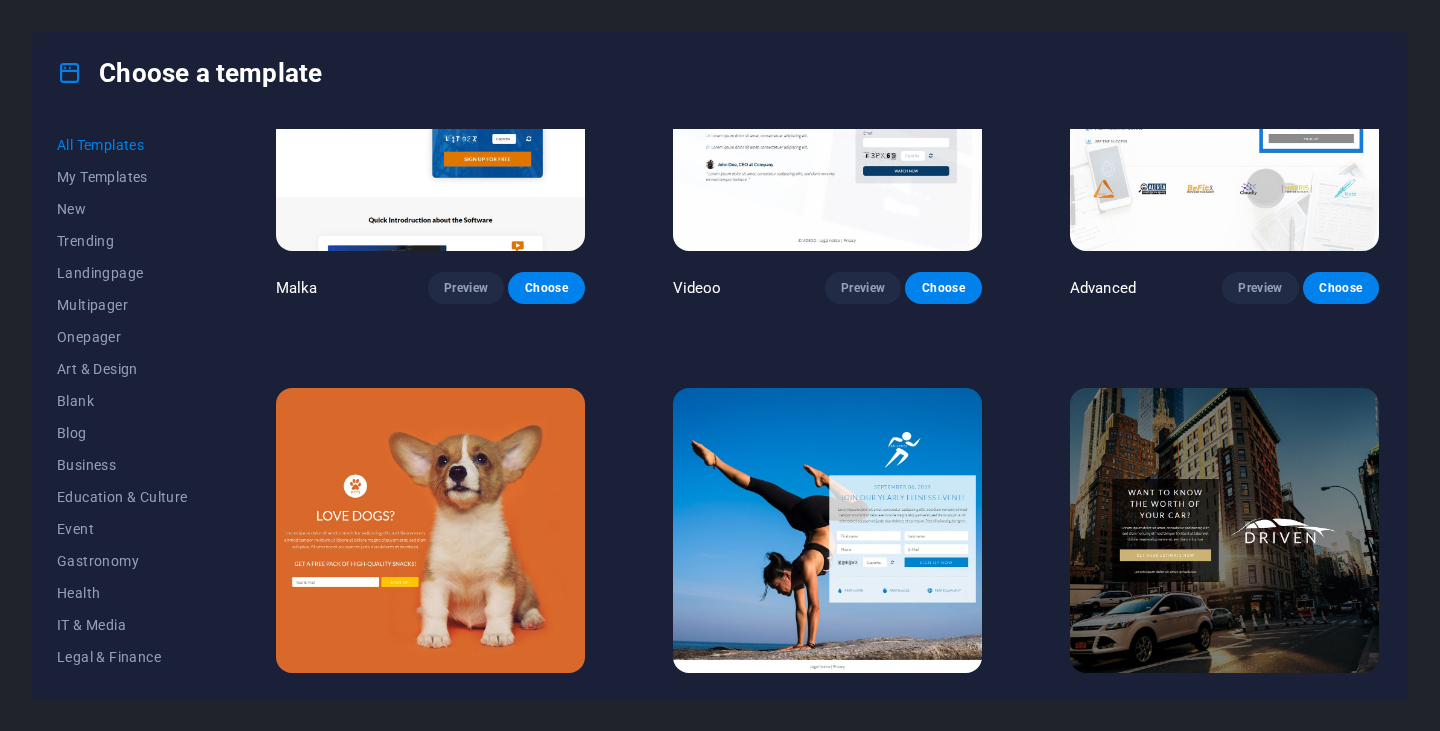 click on "Preview" at bounding box center (466, 710) 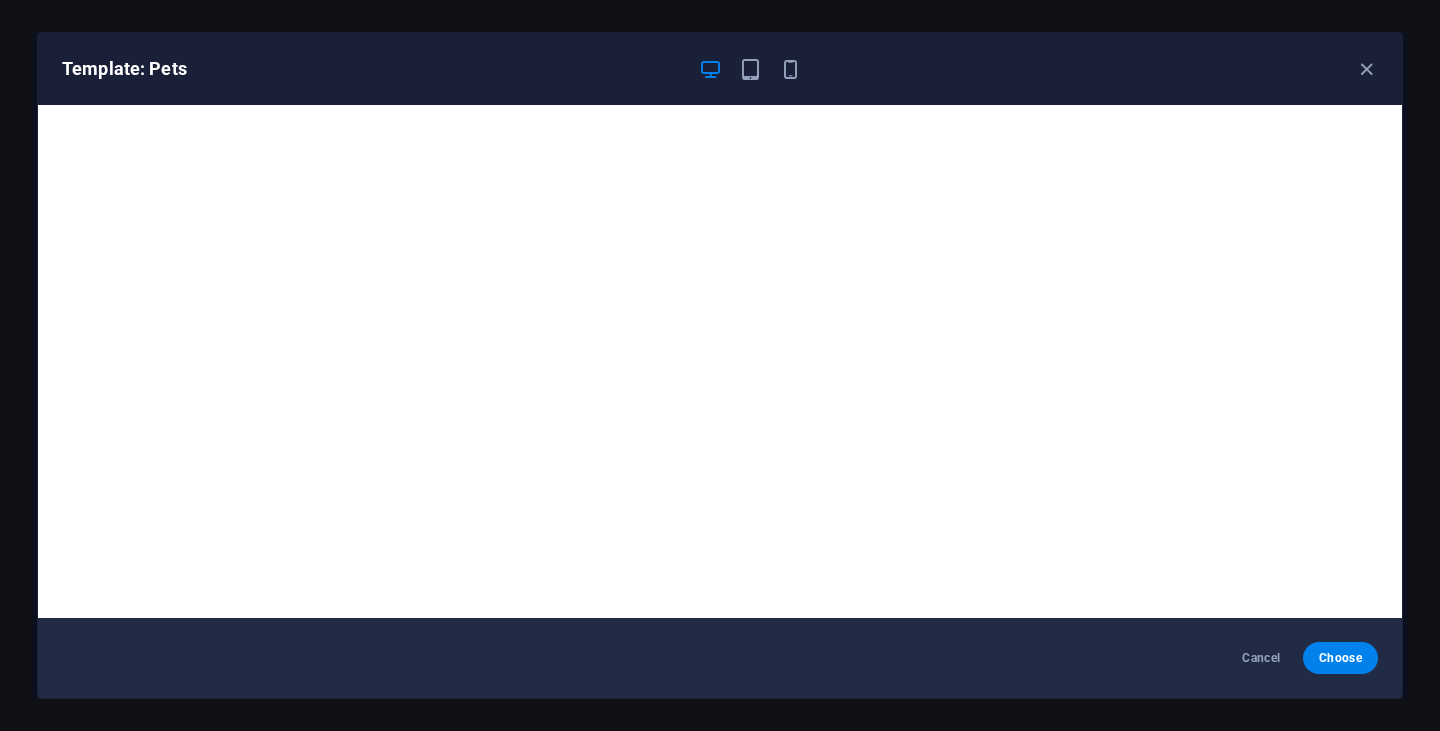 scroll, scrollTop: 4, scrollLeft: 0, axis: vertical 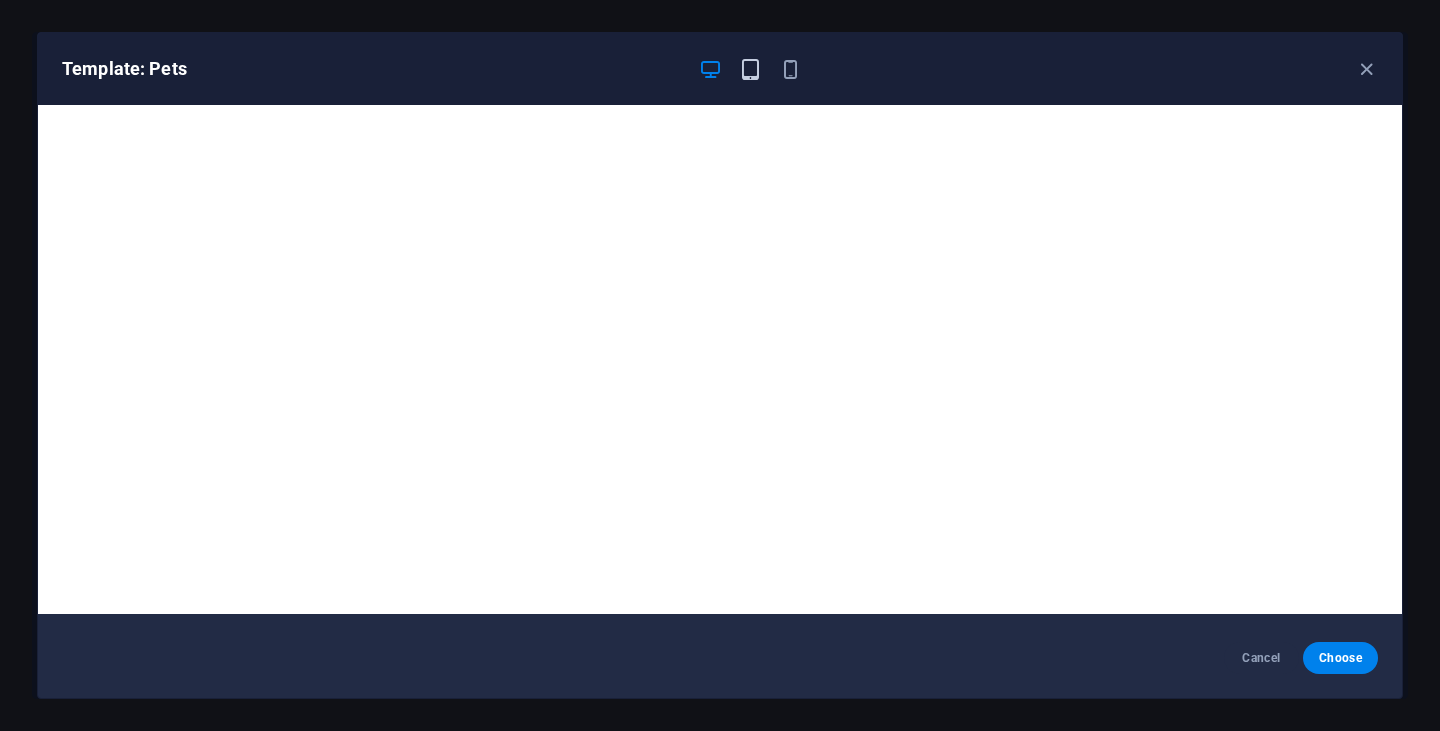 click at bounding box center (750, 69) 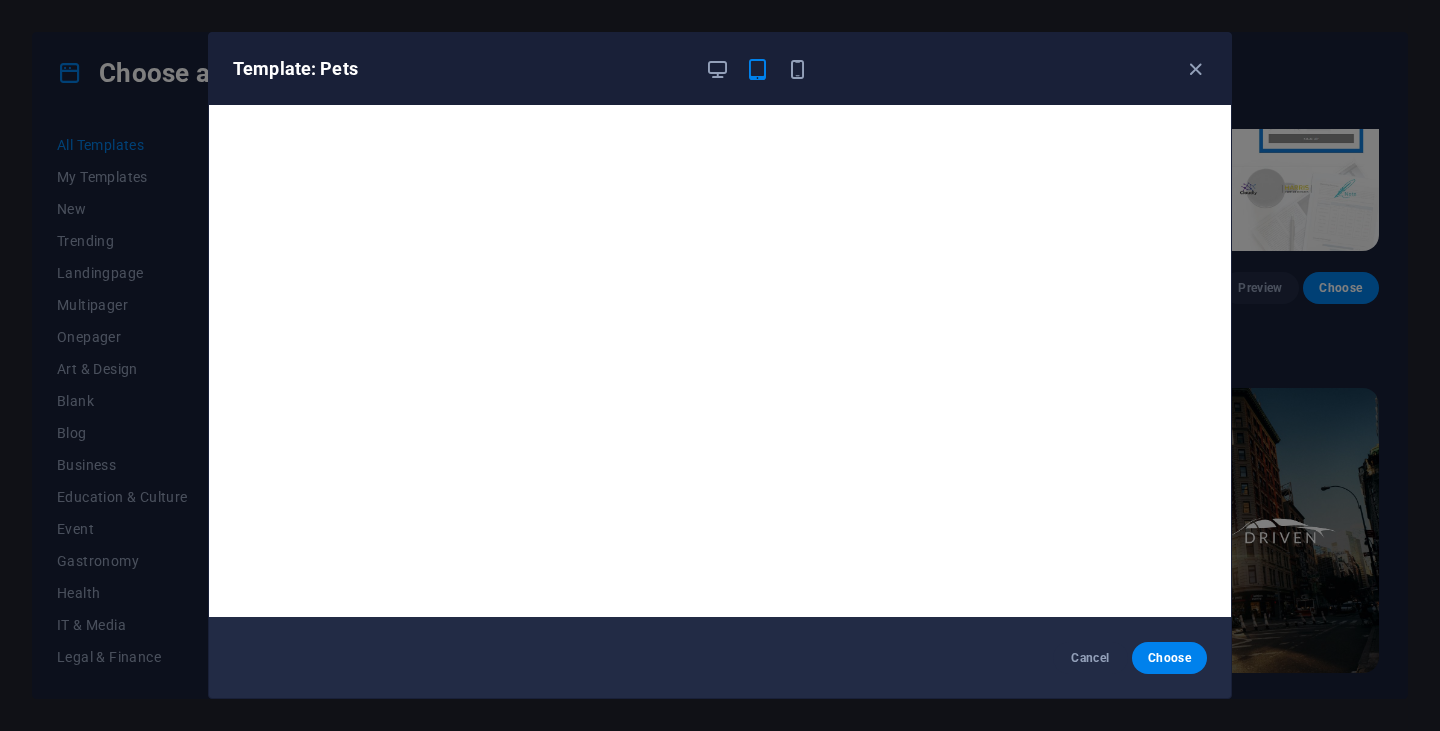 scroll, scrollTop: 0, scrollLeft: 0, axis: both 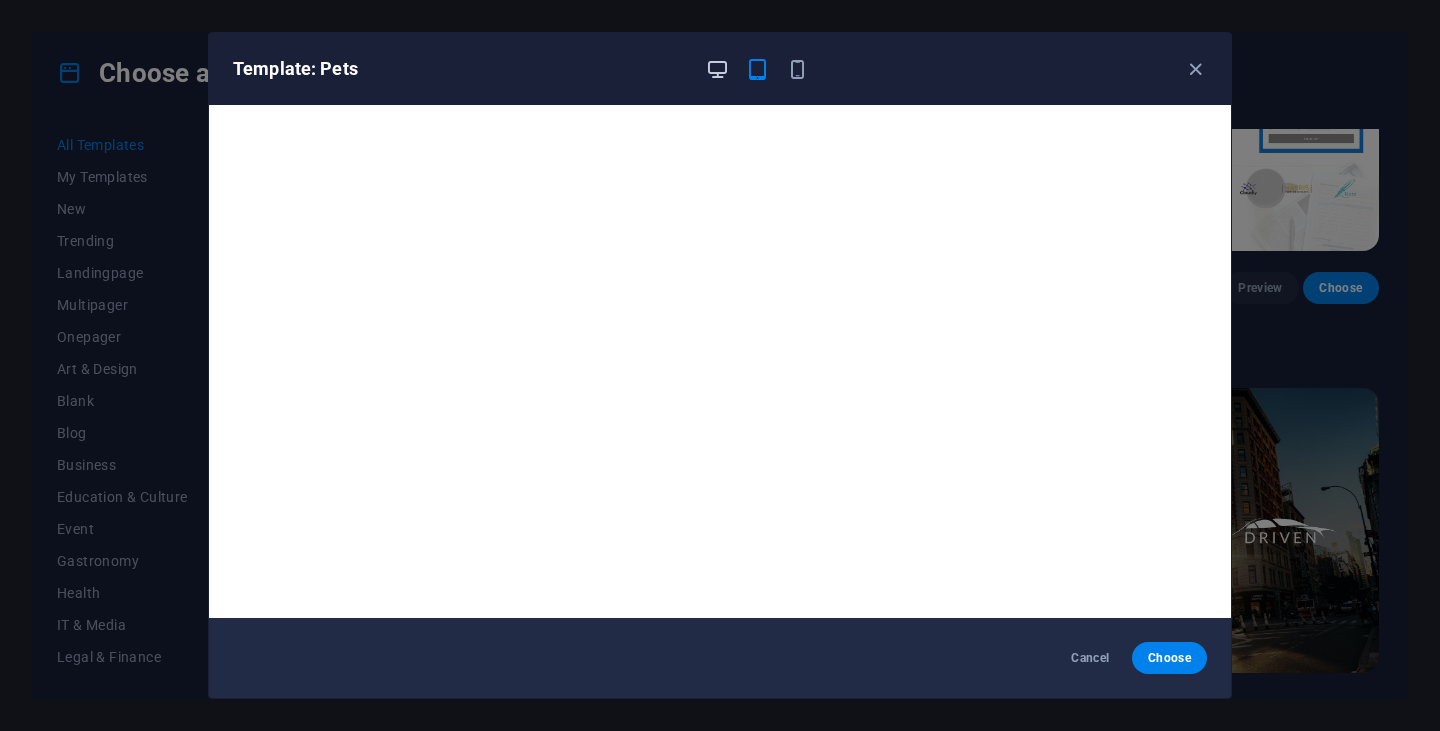 click at bounding box center [717, 69] 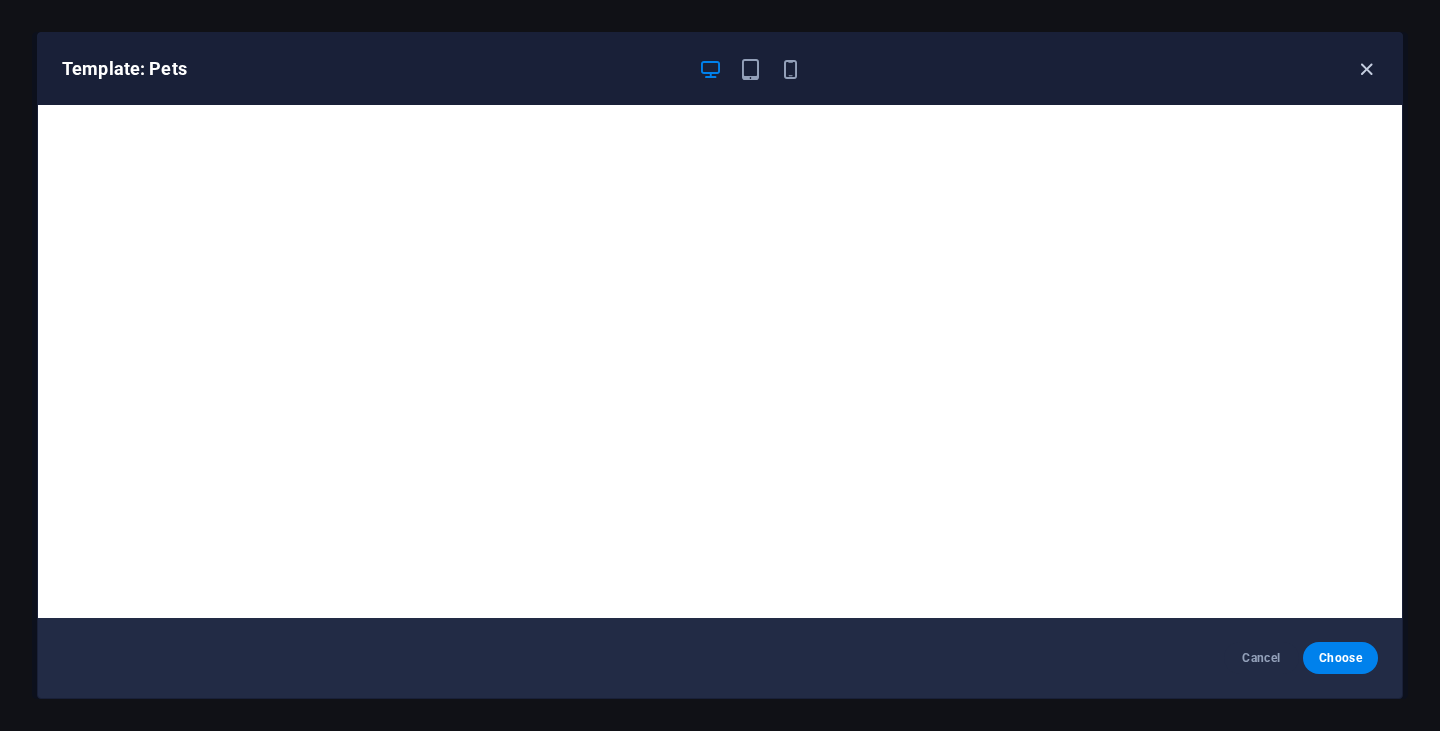 click at bounding box center [1366, 69] 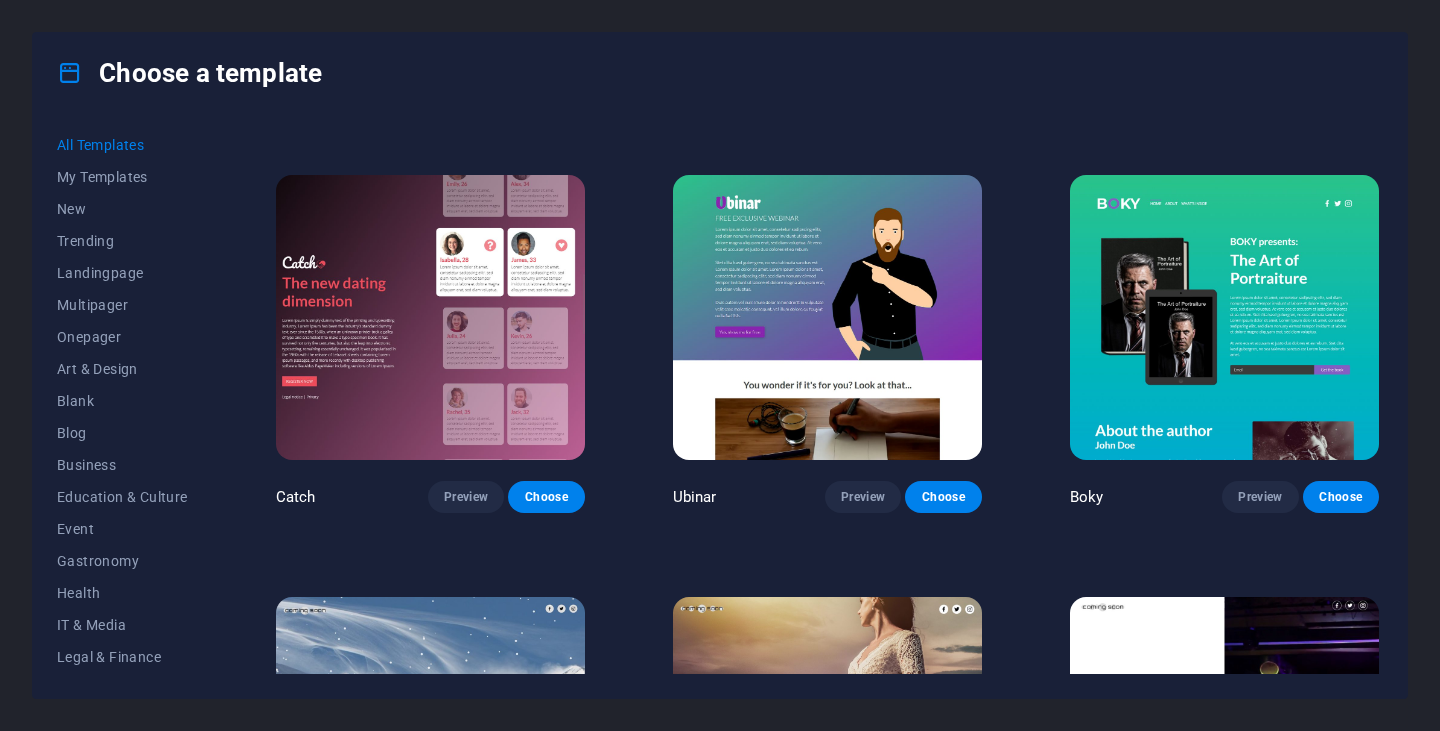 scroll, scrollTop: 22000, scrollLeft: 0, axis: vertical 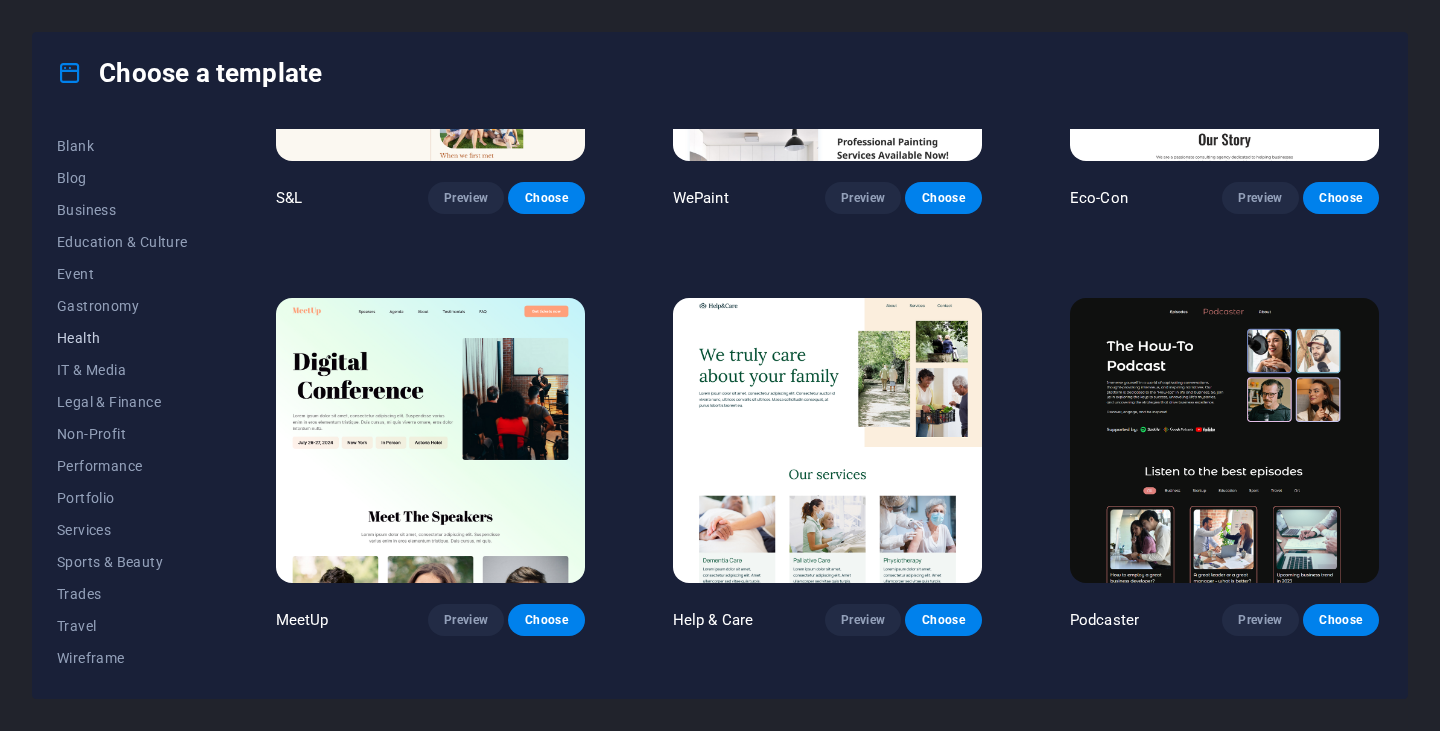 click on "Health" at bounding box center [122, 338] 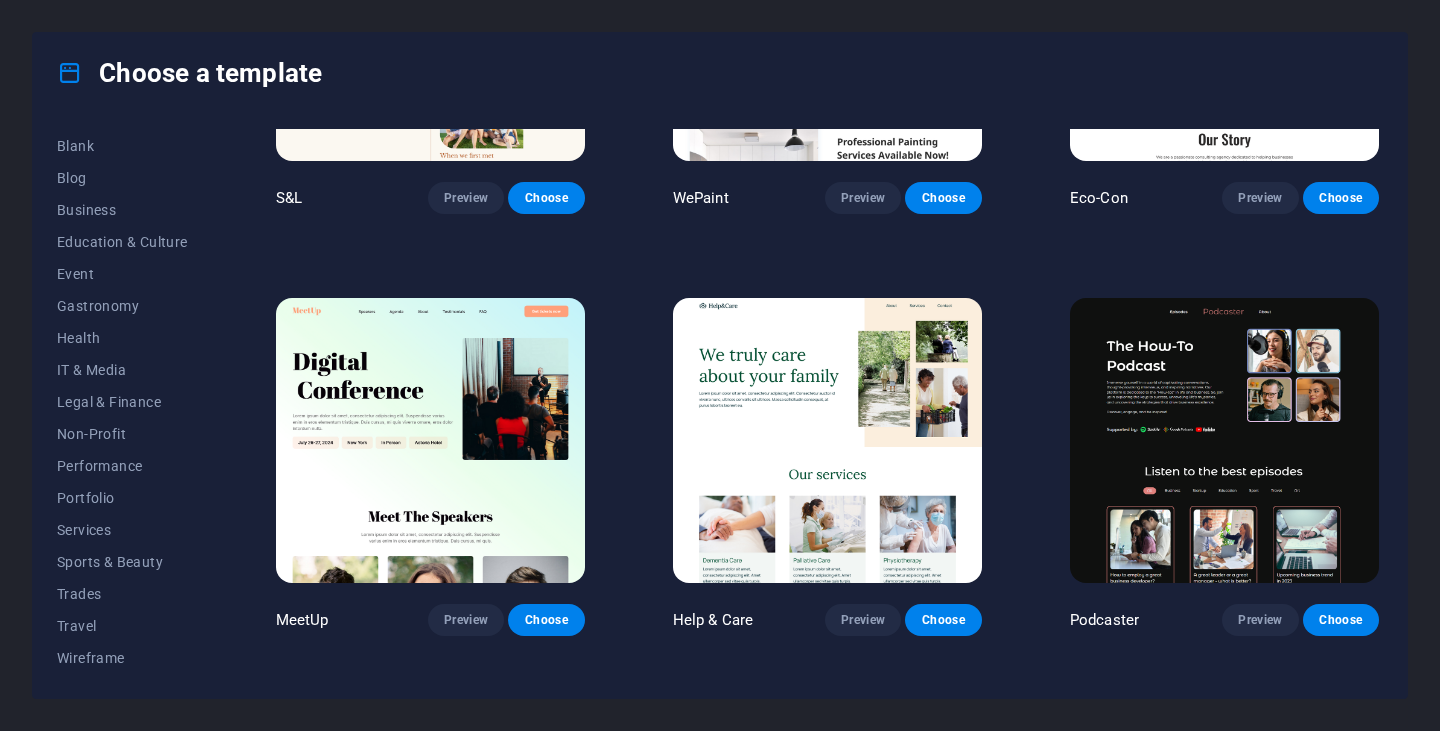 scroll, scrollTop: 0, scrollLeft: 0, axis: both 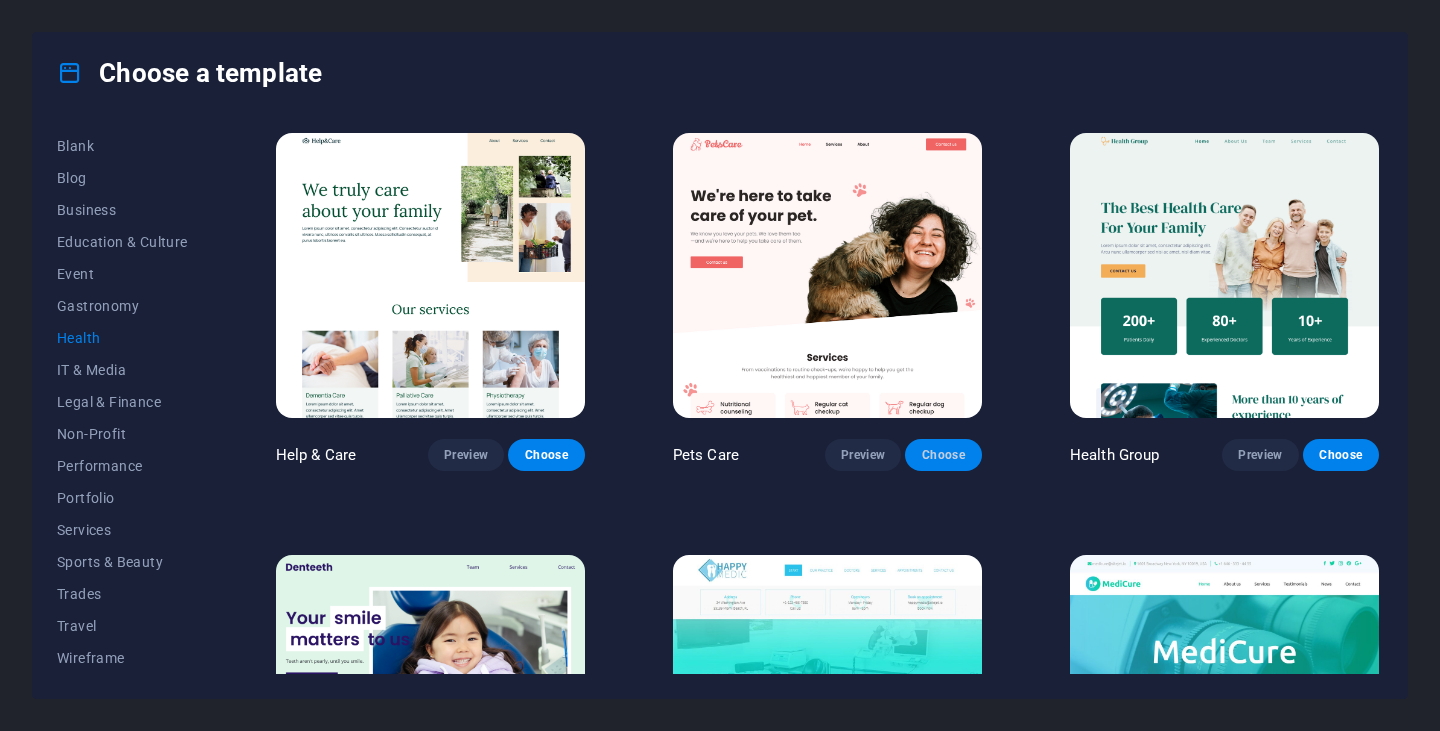 click on "Choose" at bounding box center (943, 455) 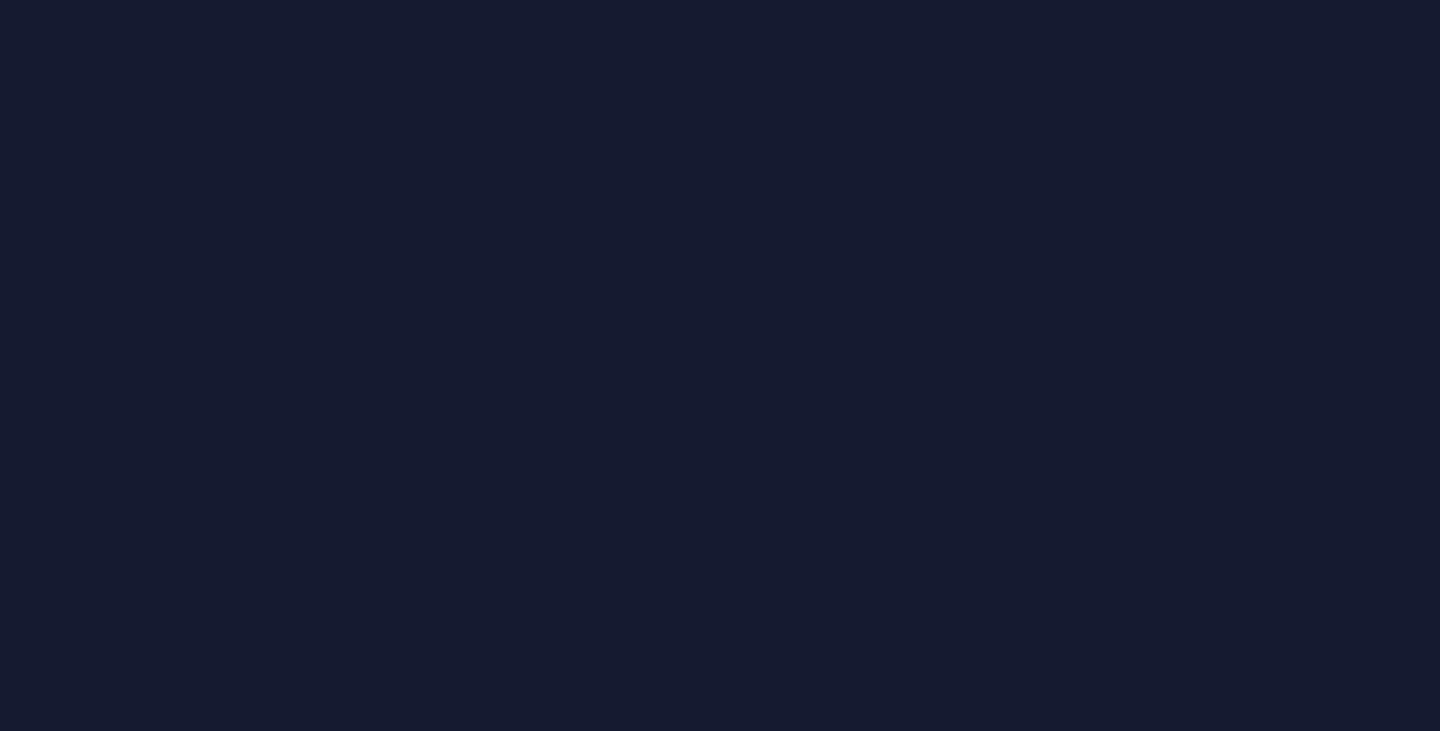 scroll, scrollTop: 0, scrollLeft: 0, axis: both 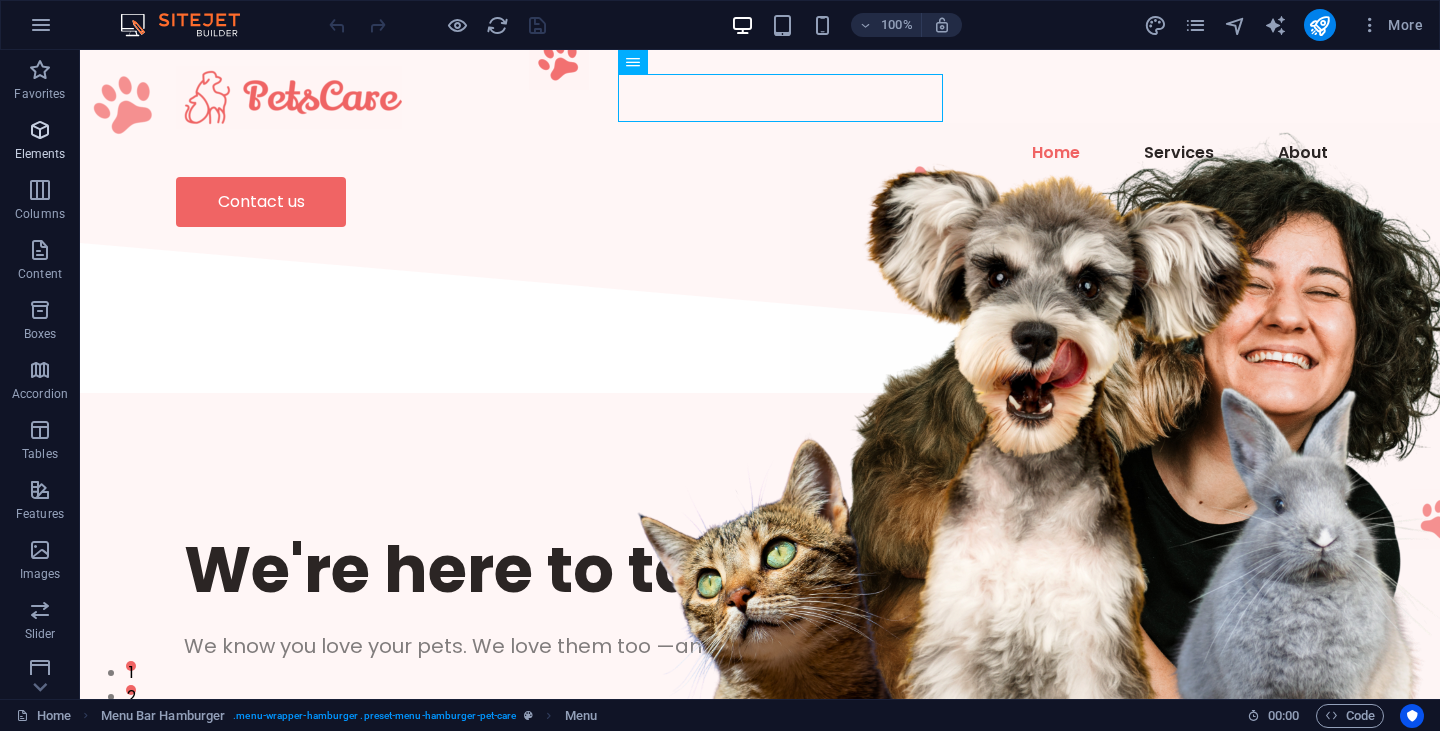 click on "Elements" at bounding box center (40, 154) 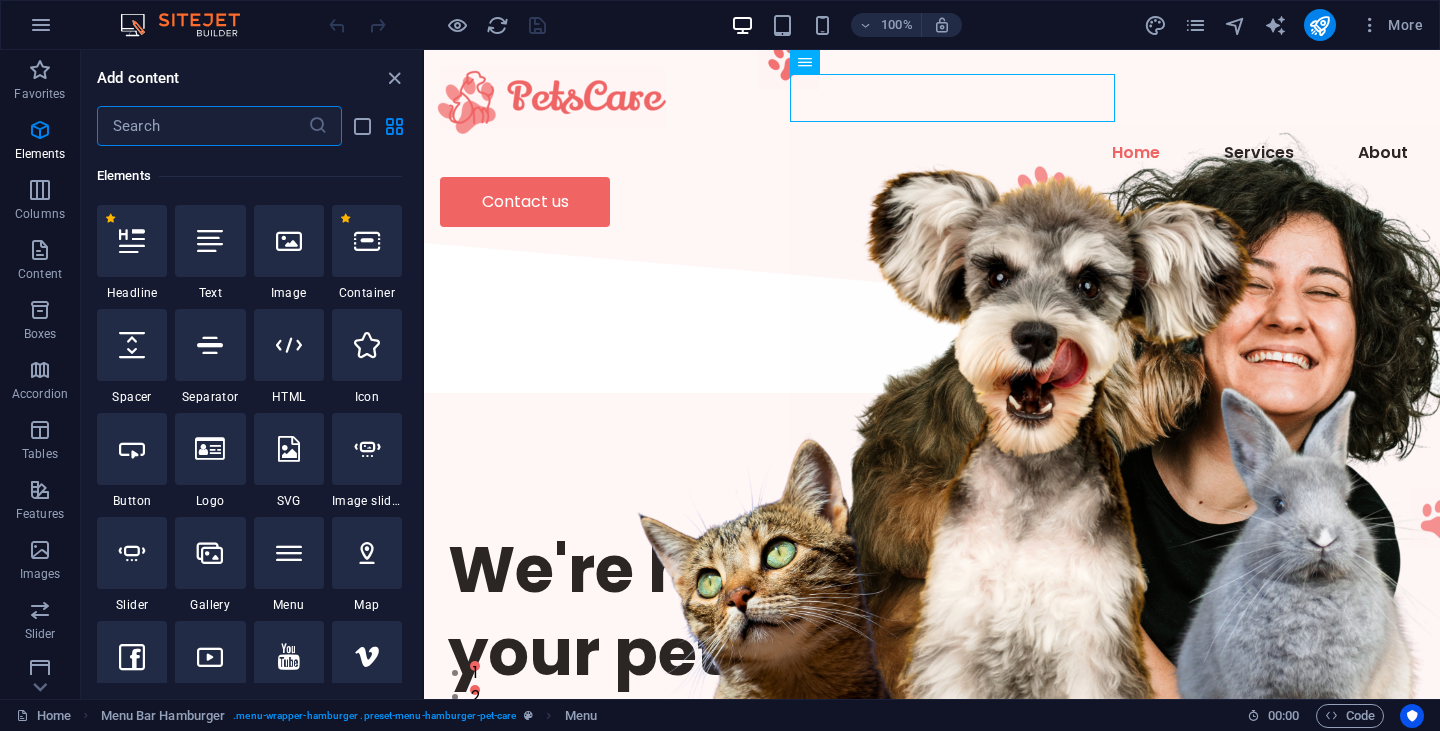 scroll, scrollTop: 213, scrollLeft: 0, axis: vertical 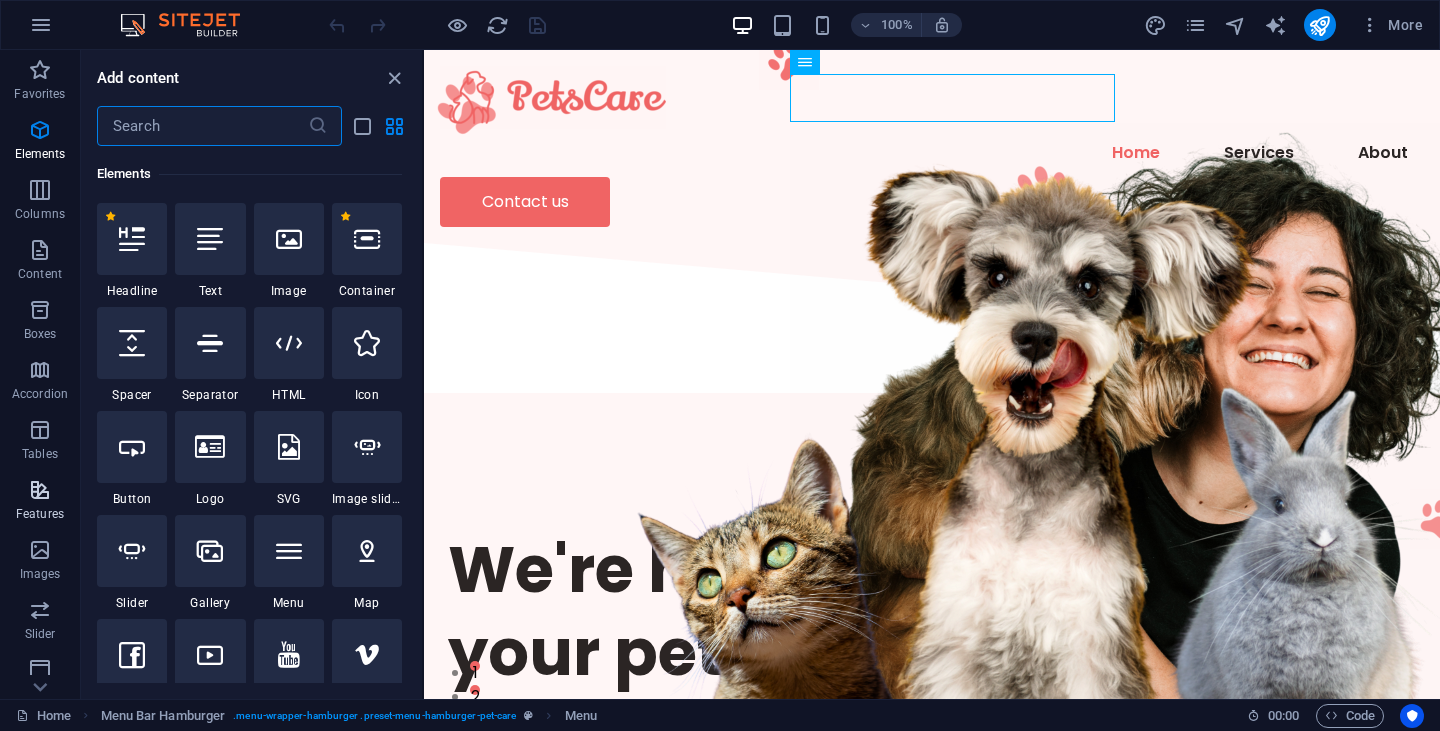 click at bounding box center (40, 490) 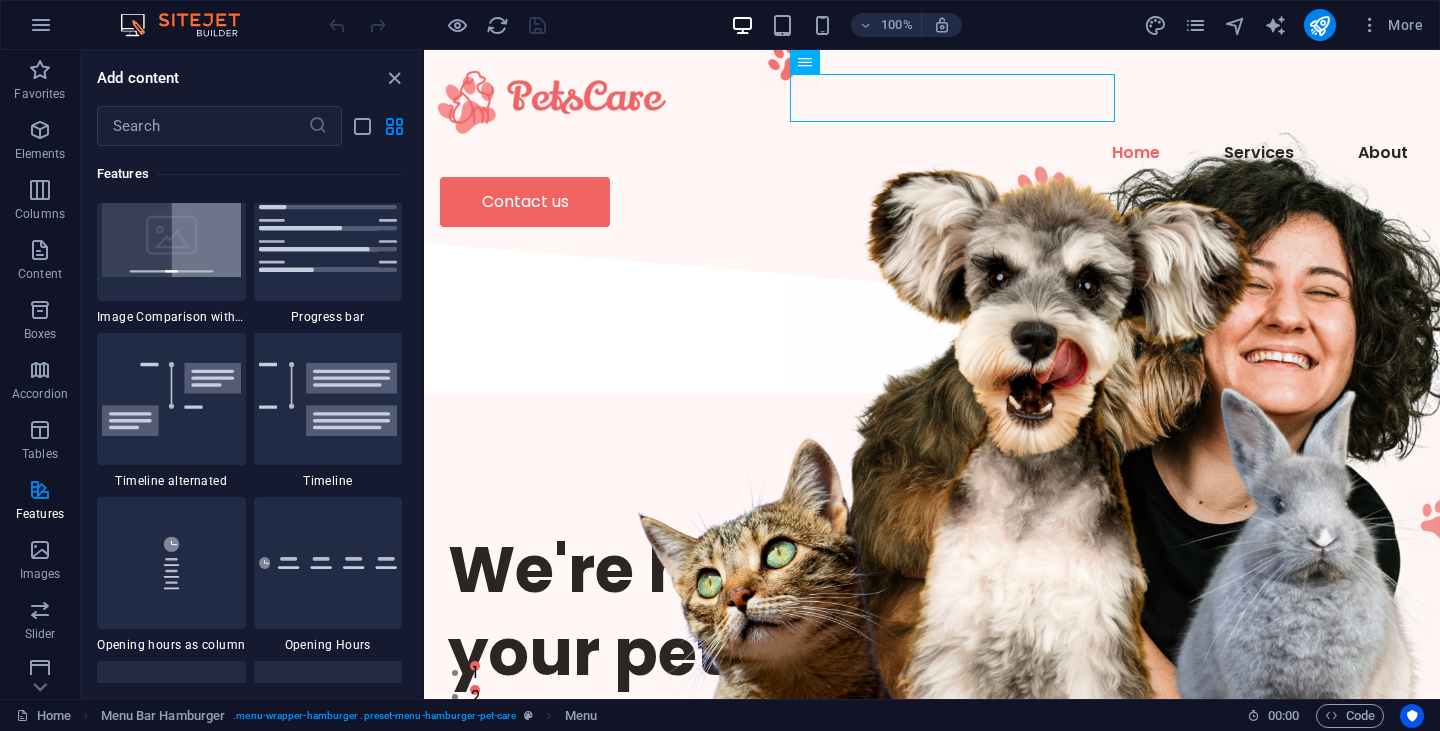 scroll, scrollTop: 8395, scrollLeft: 0, axis: vertical 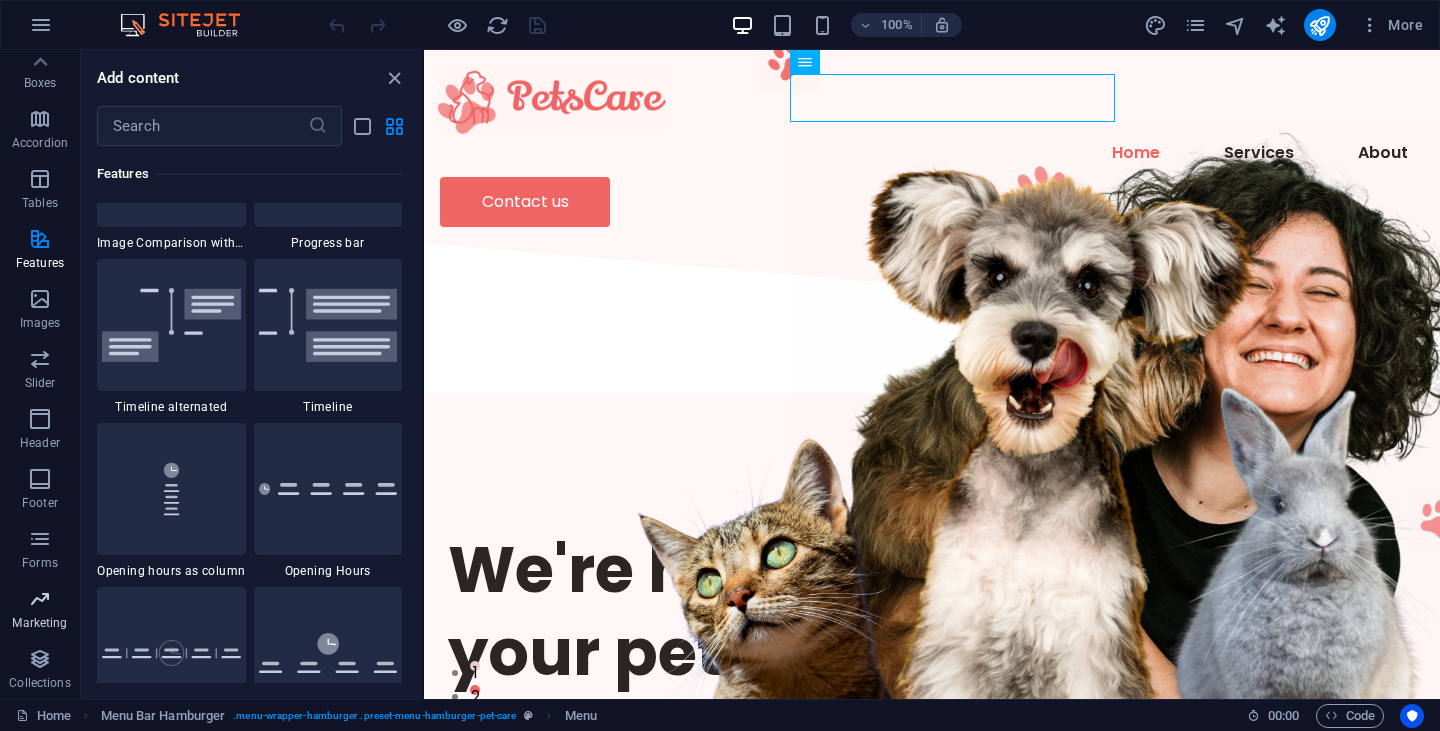click at bounding box center [40, 599] 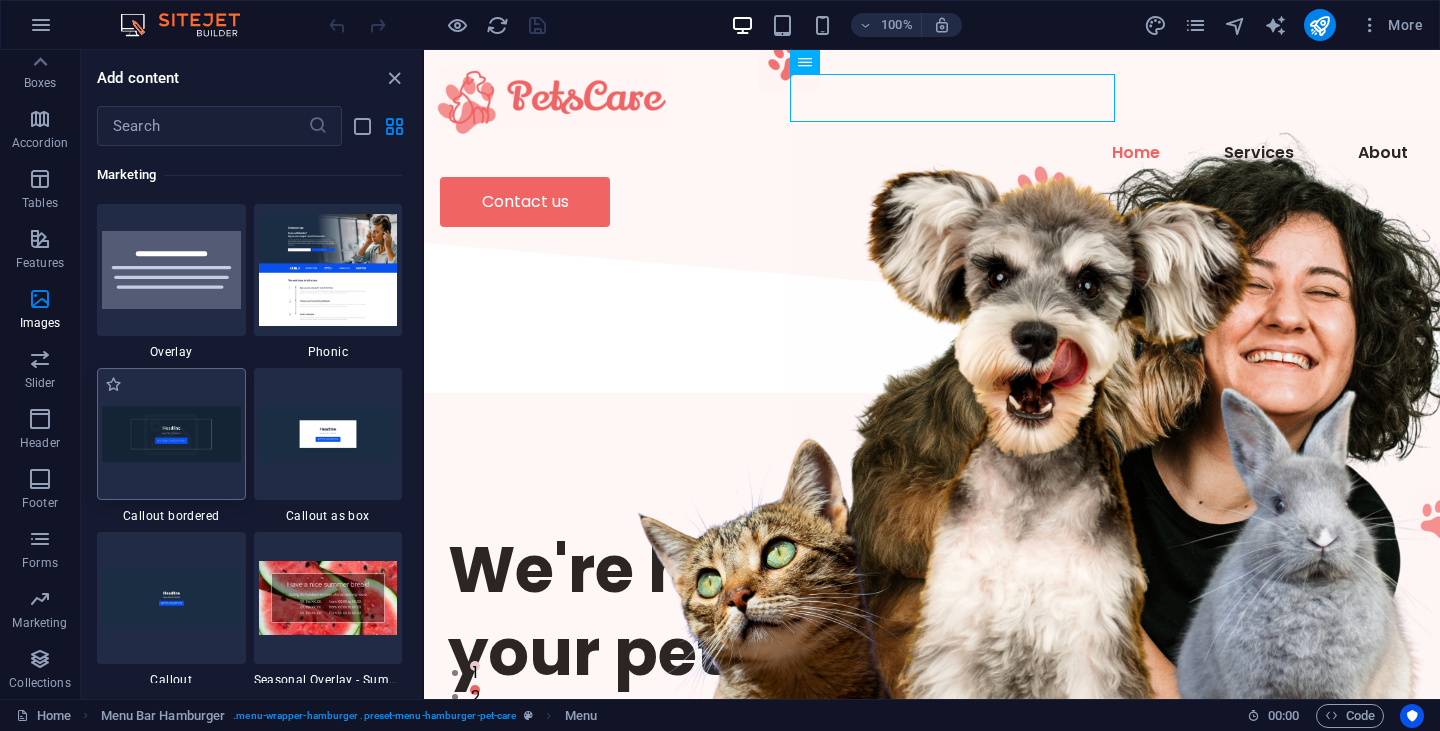 scroll, scrollTop: 16289, scrollLeft: 0, axis: vertical 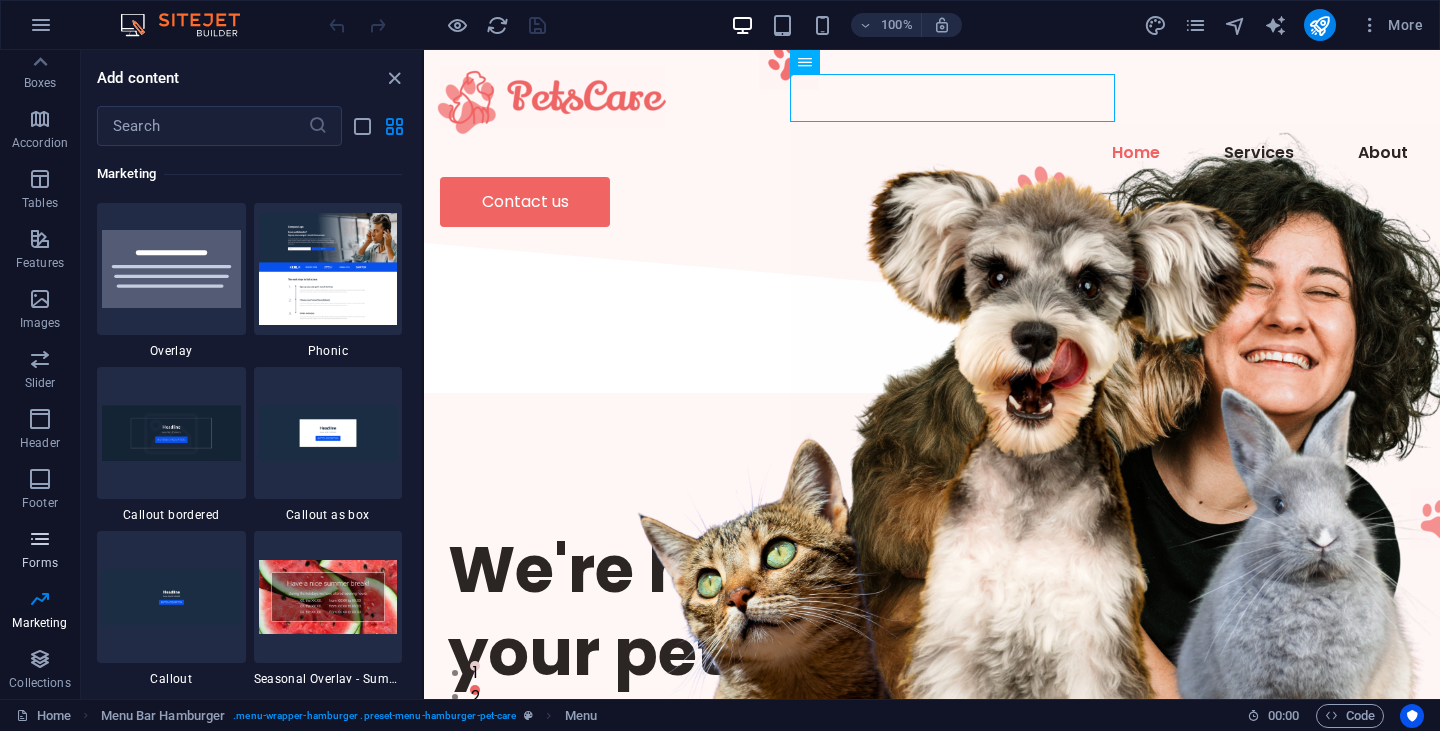 click at bounding box center (40, 539) 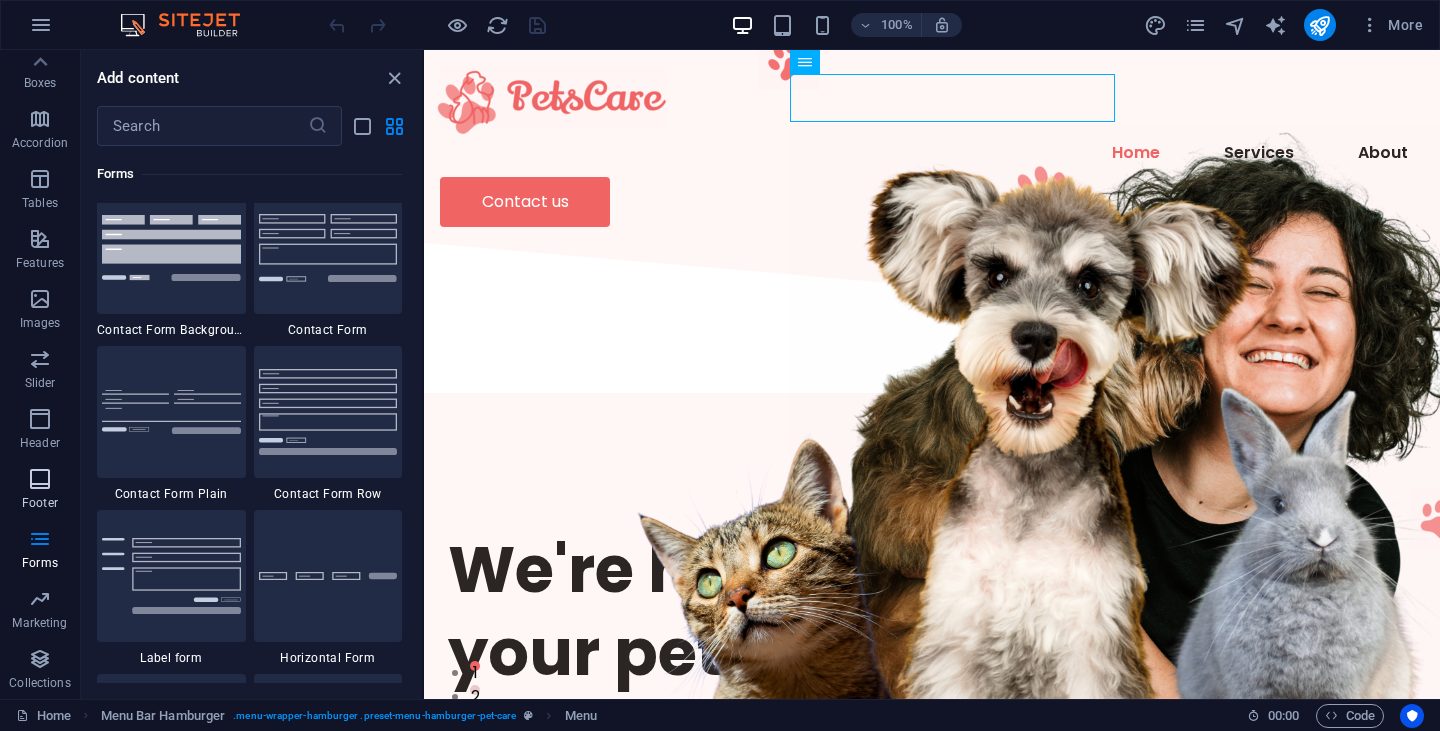 scroll, scrollTop: 14600, scrollLeft: 0, axis: vertical 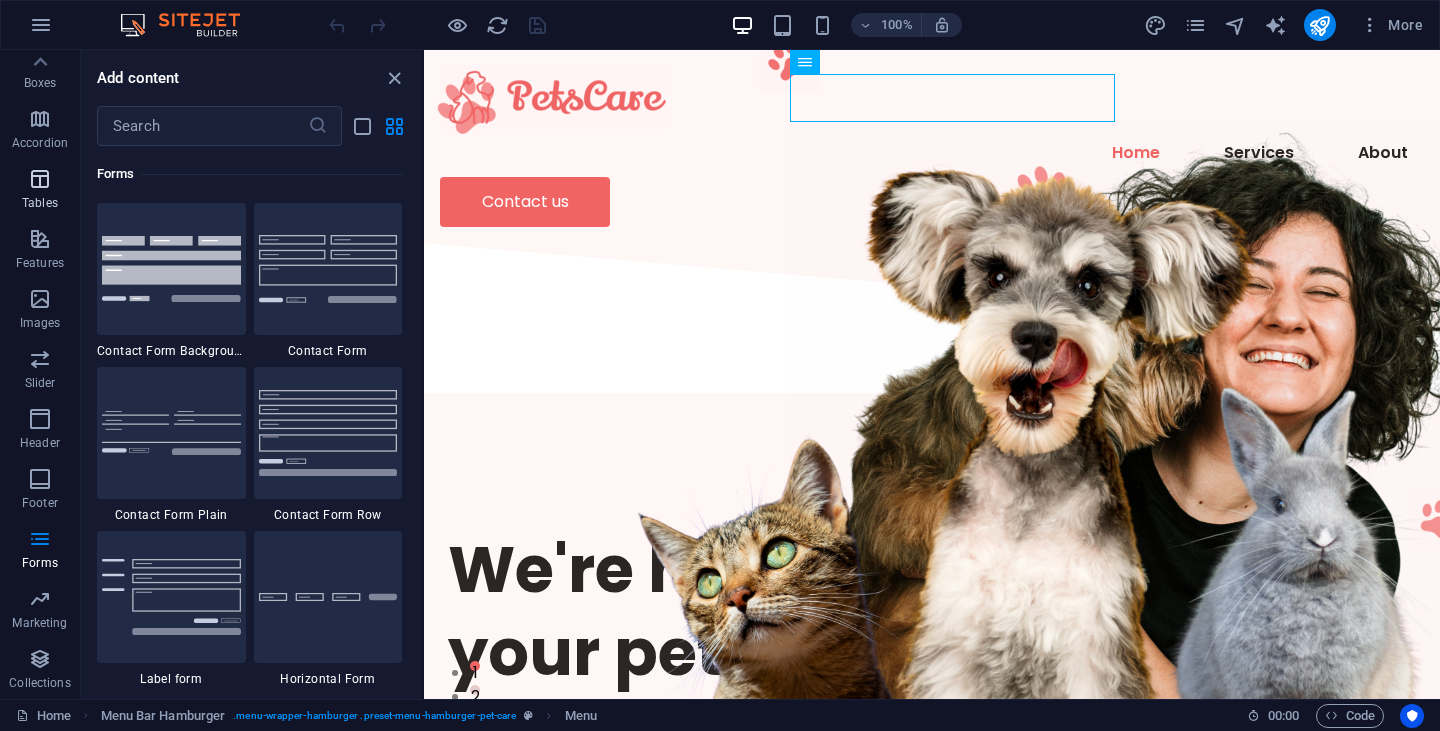 click on "Tables" at bounding box center [40, 191] 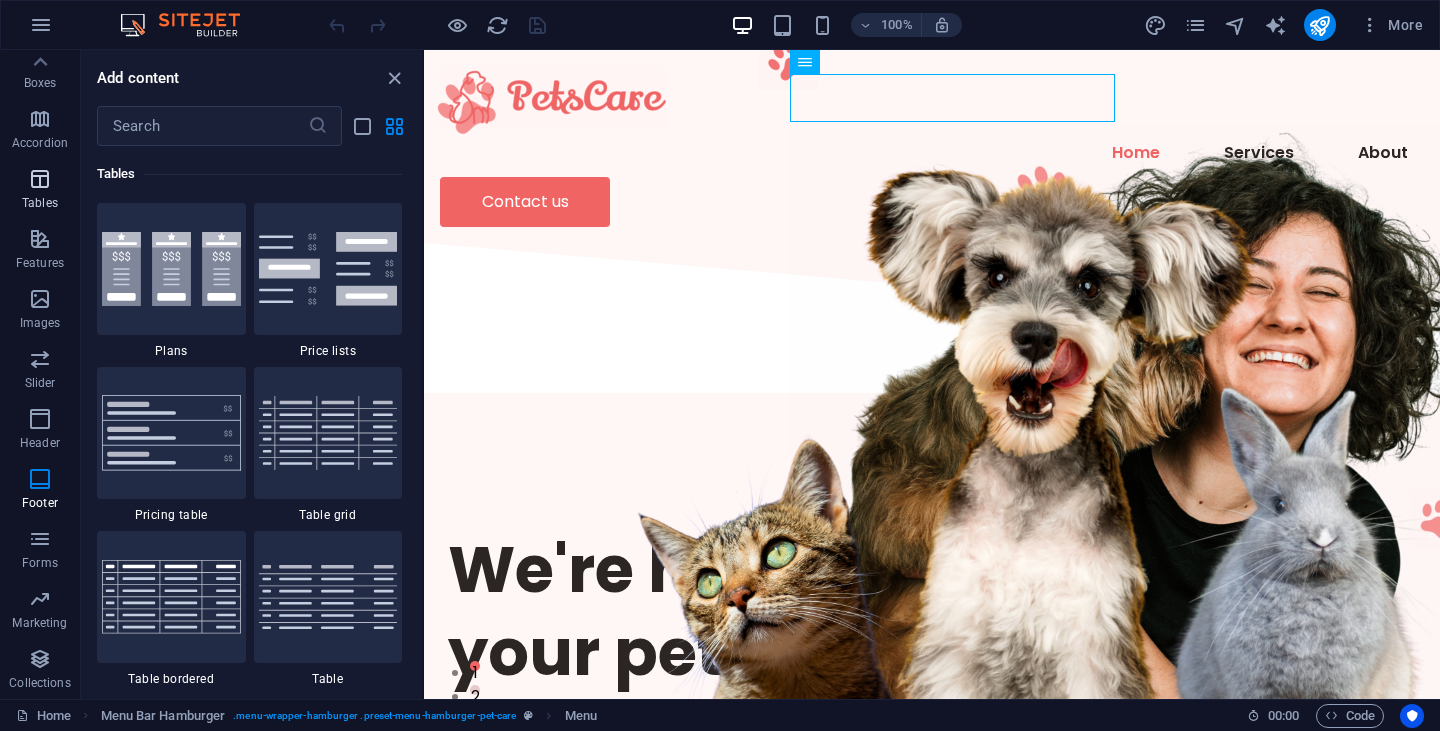 scroll, scrollTop: 6926, scrollLeft: 0, axis: vertical 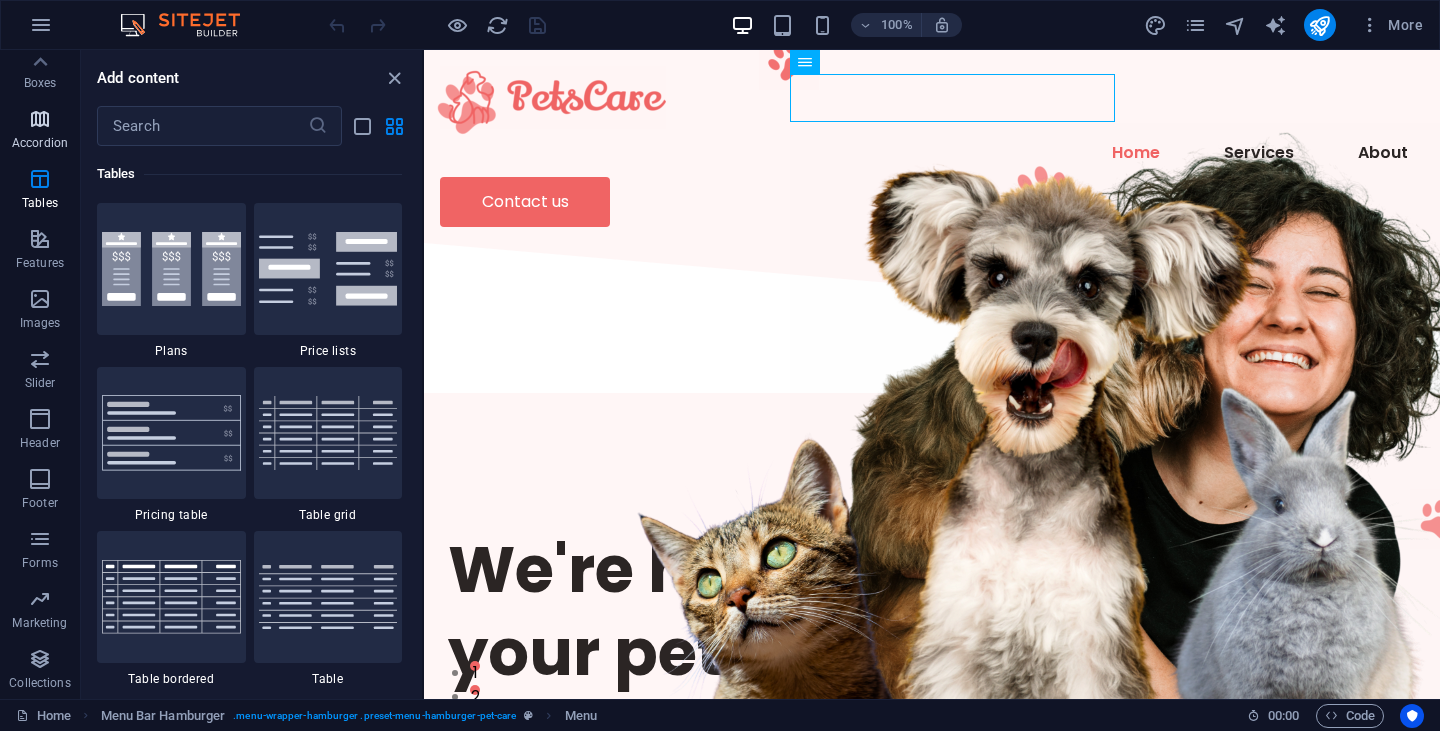 click at bounding box center (40, 119) 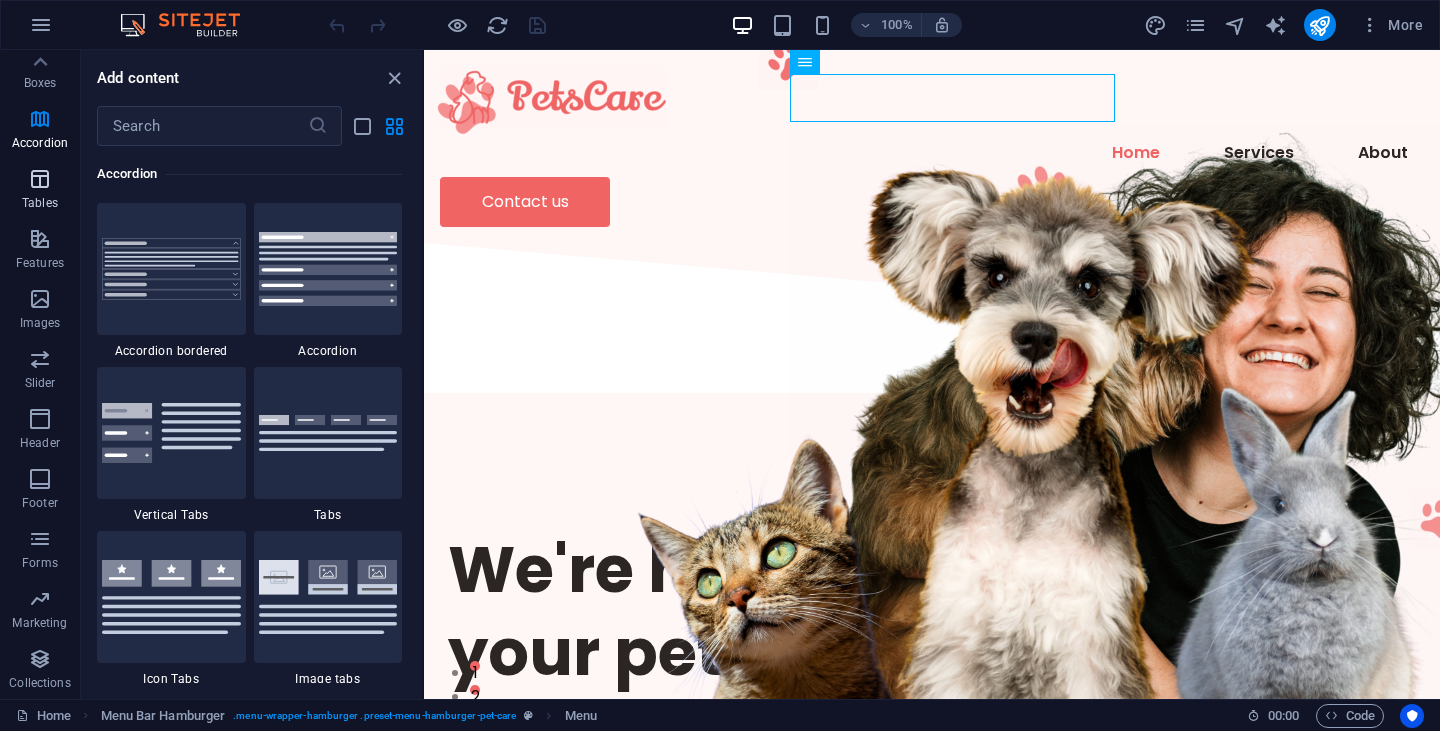 click on "Tables" at bounding box center [40, 191] 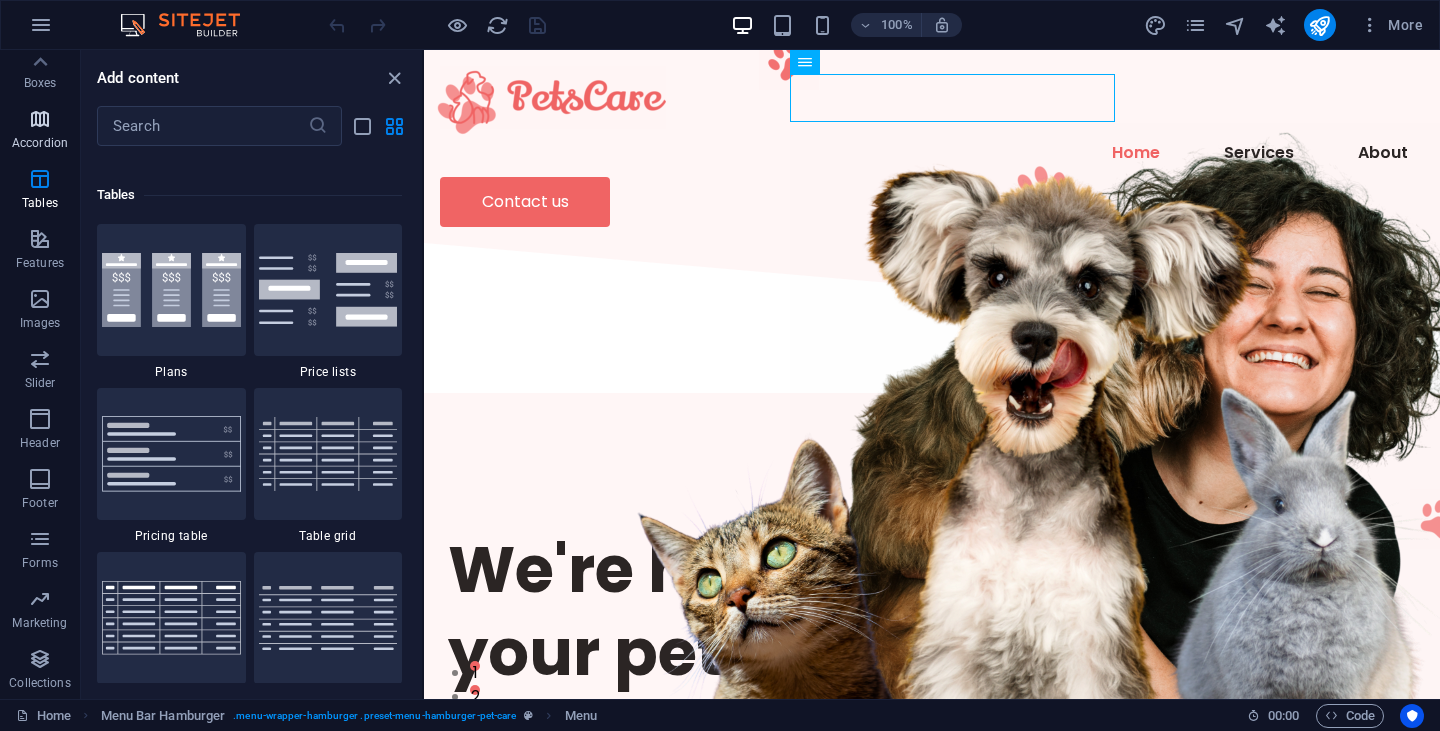 scroll, scrollTop: 6926, scrollLeft: 0, axis: vertical 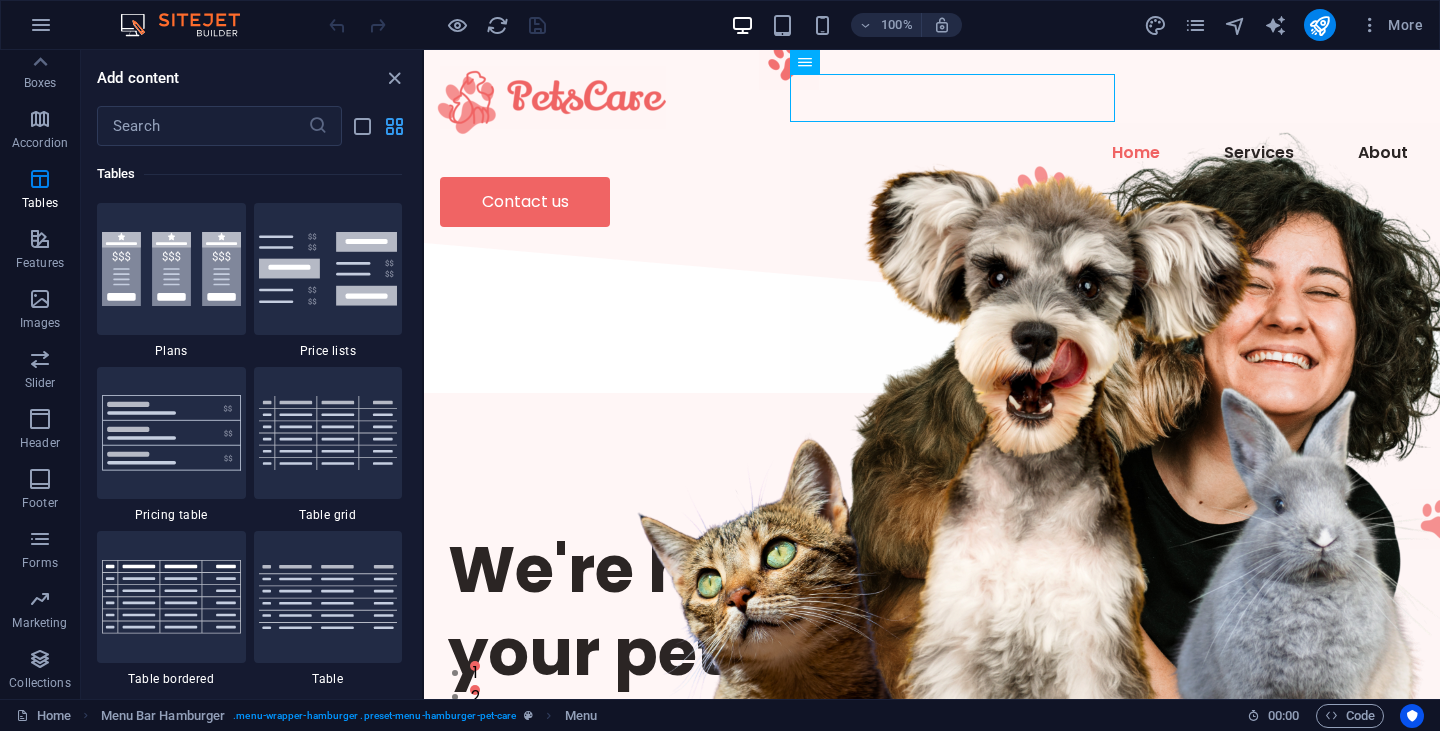 click at bounding box center [394, 126] 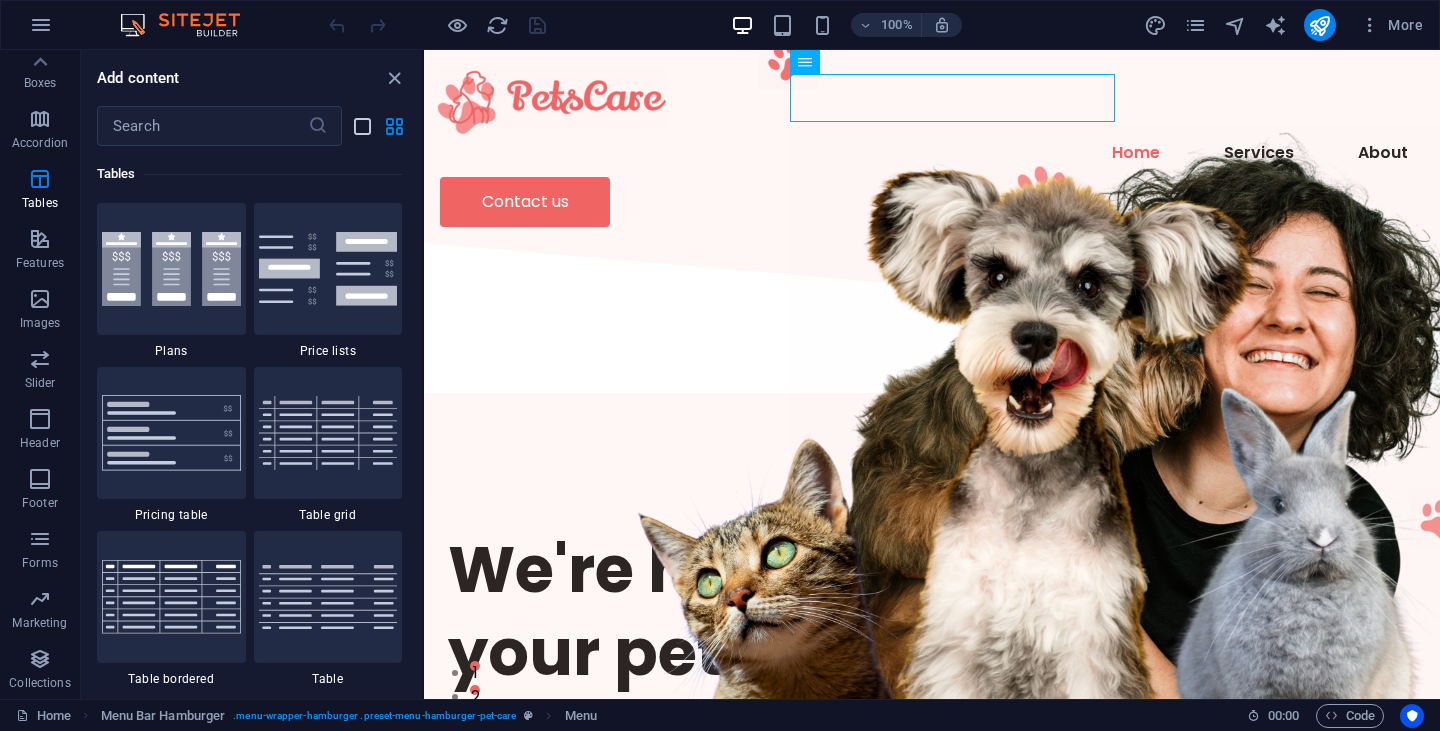 click at bounding box center (362, 126) 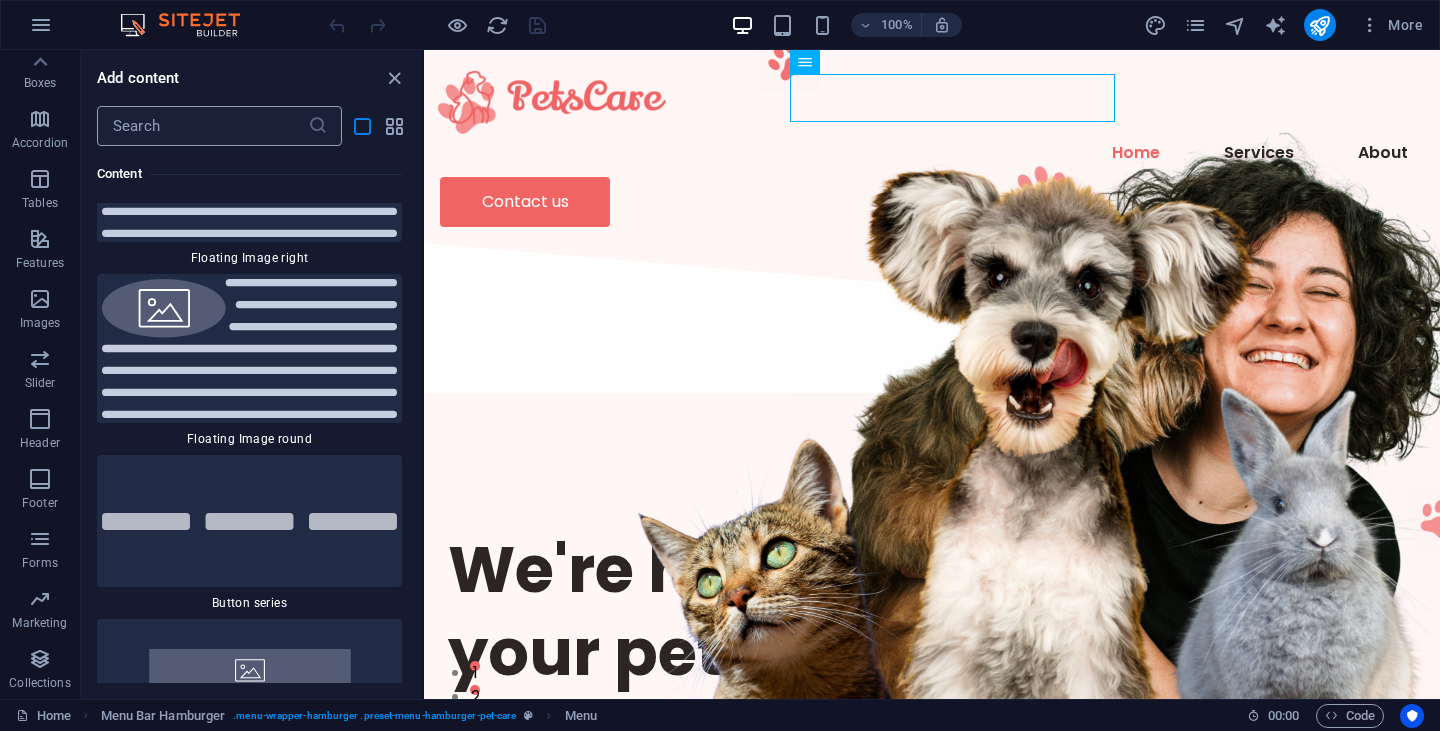 scroll, scrollTop: 12207, scrollLeft: 0, axis: vertical 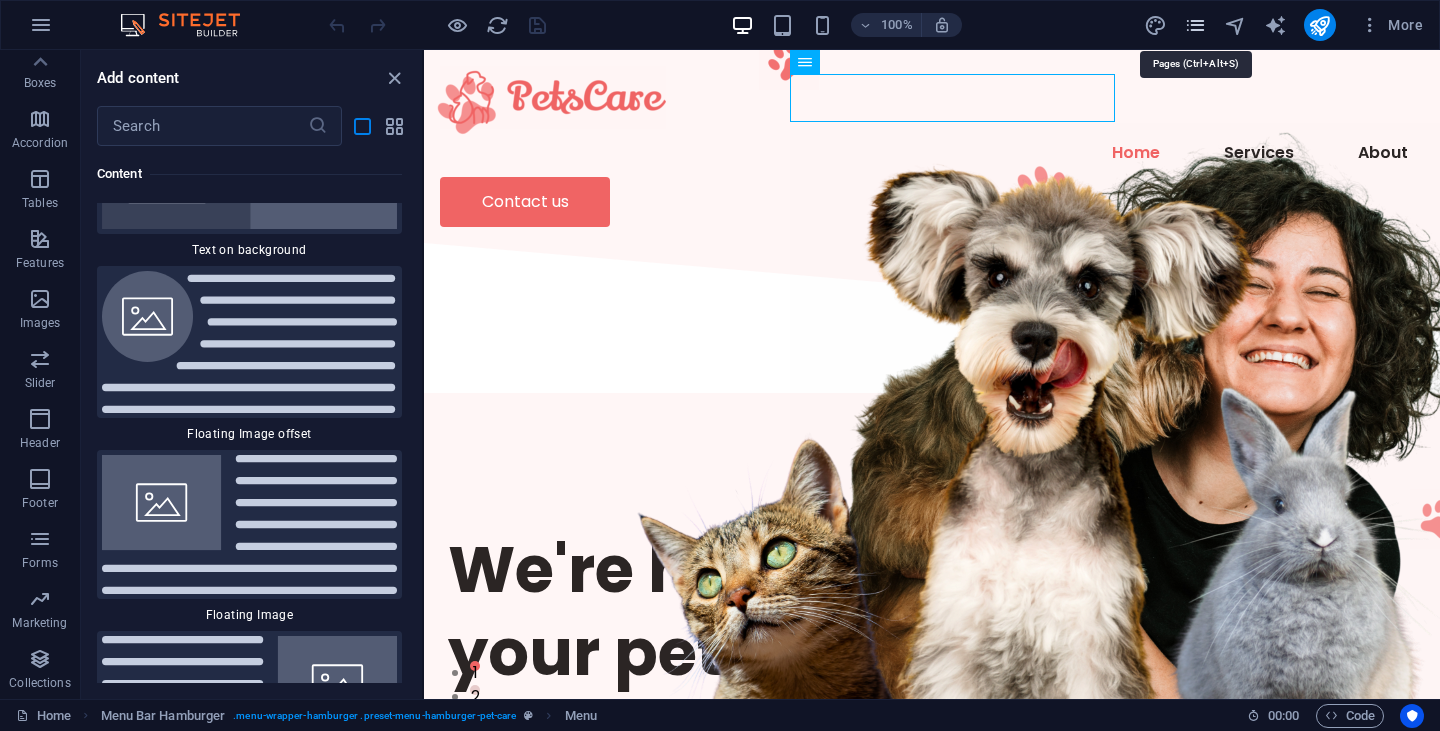 click at bounding box center [1195, 25] 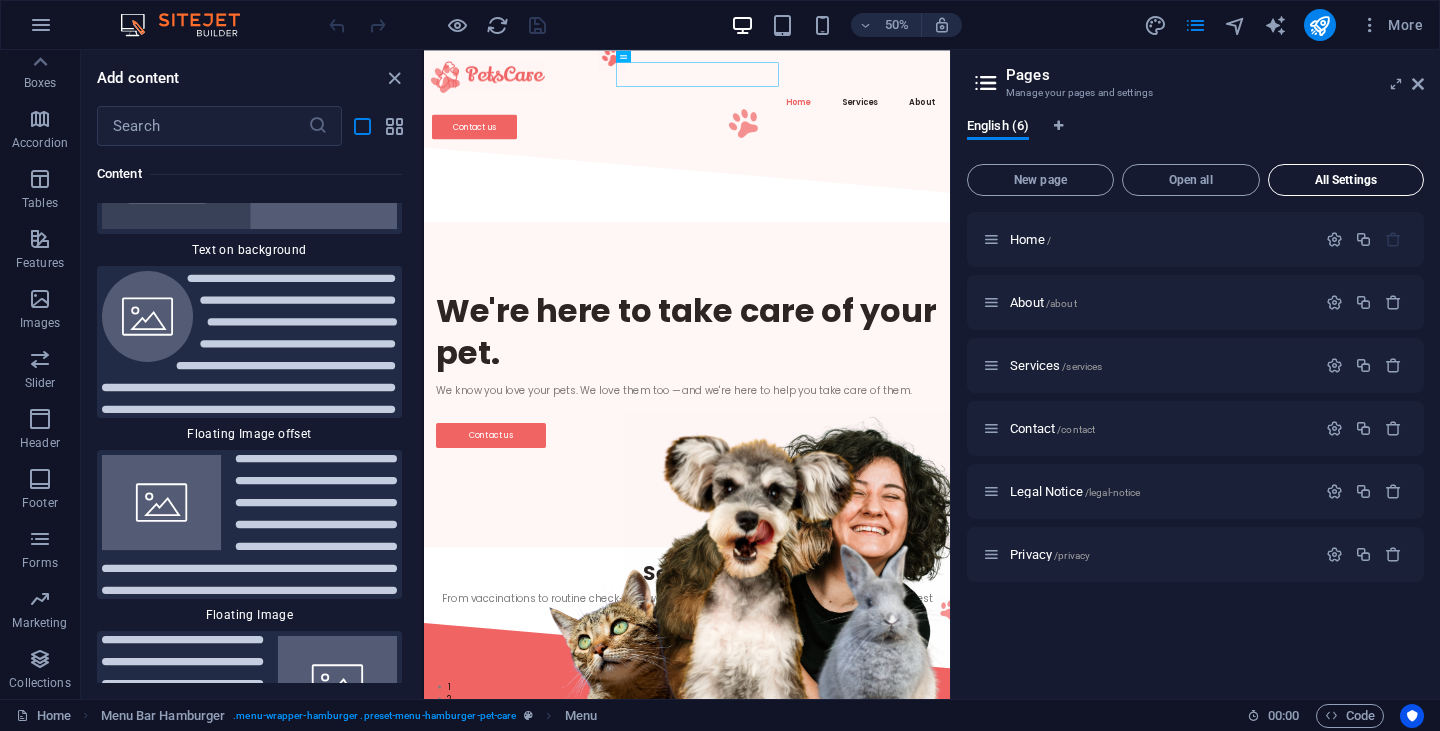 click on "All Settings" at bounding box center [1346, 180] 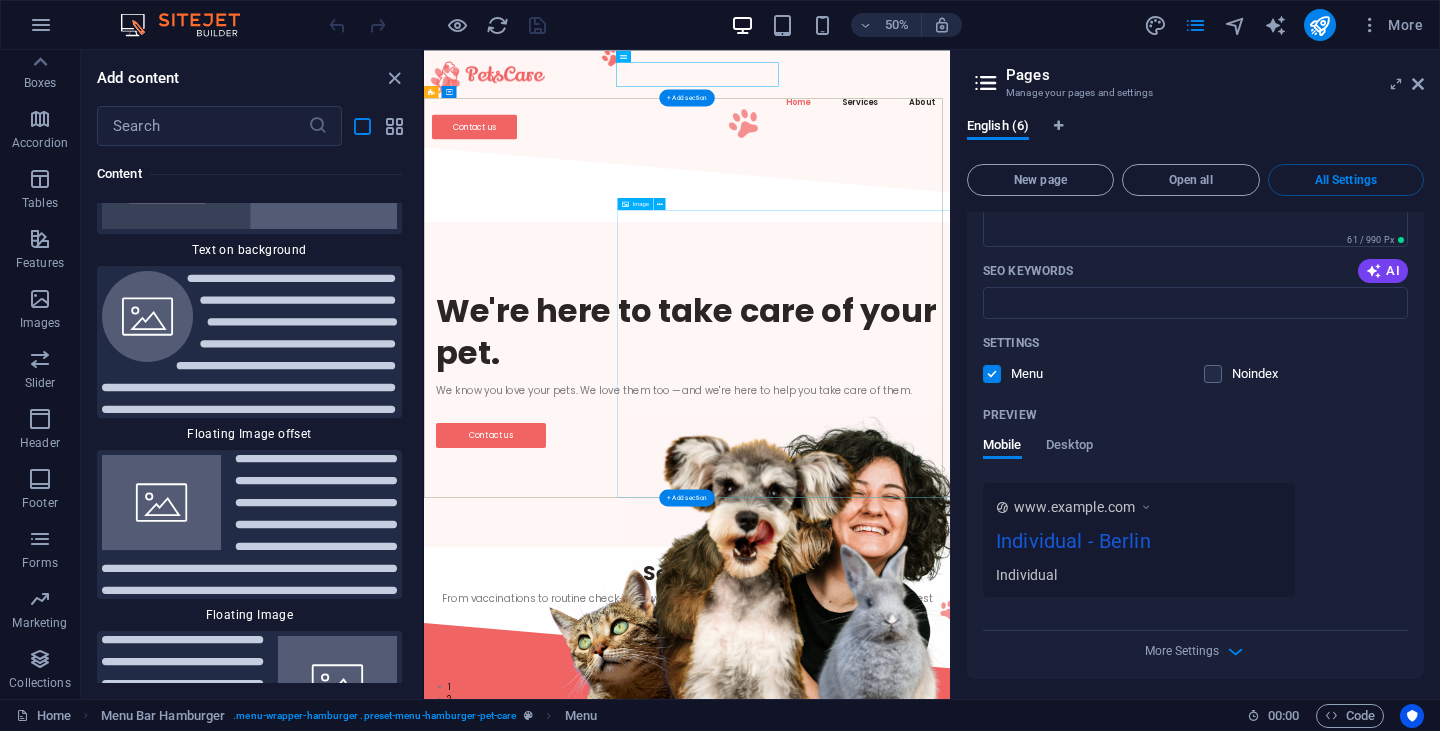 scroll, scrollTop: 0, scrollLeft: 0, axis: both 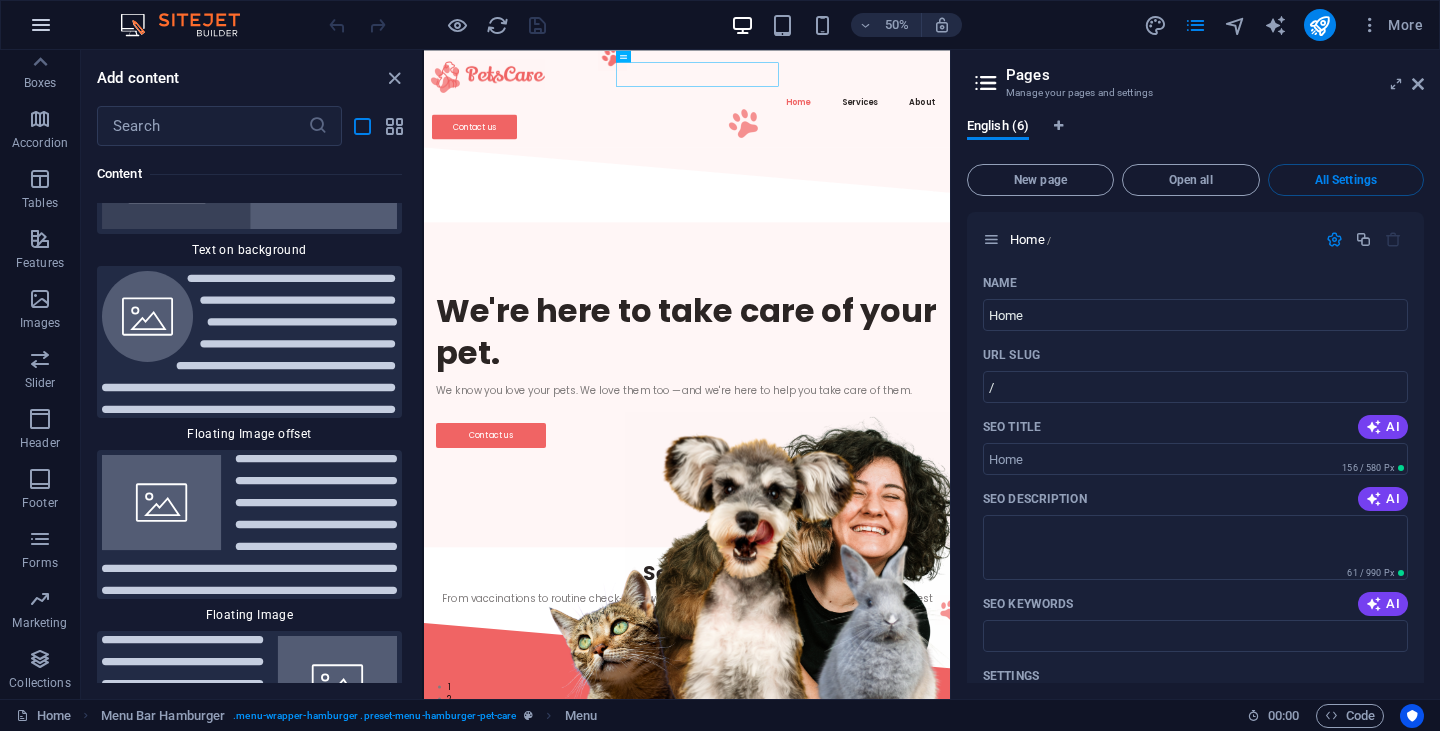 click at bounding box center (41, 25) 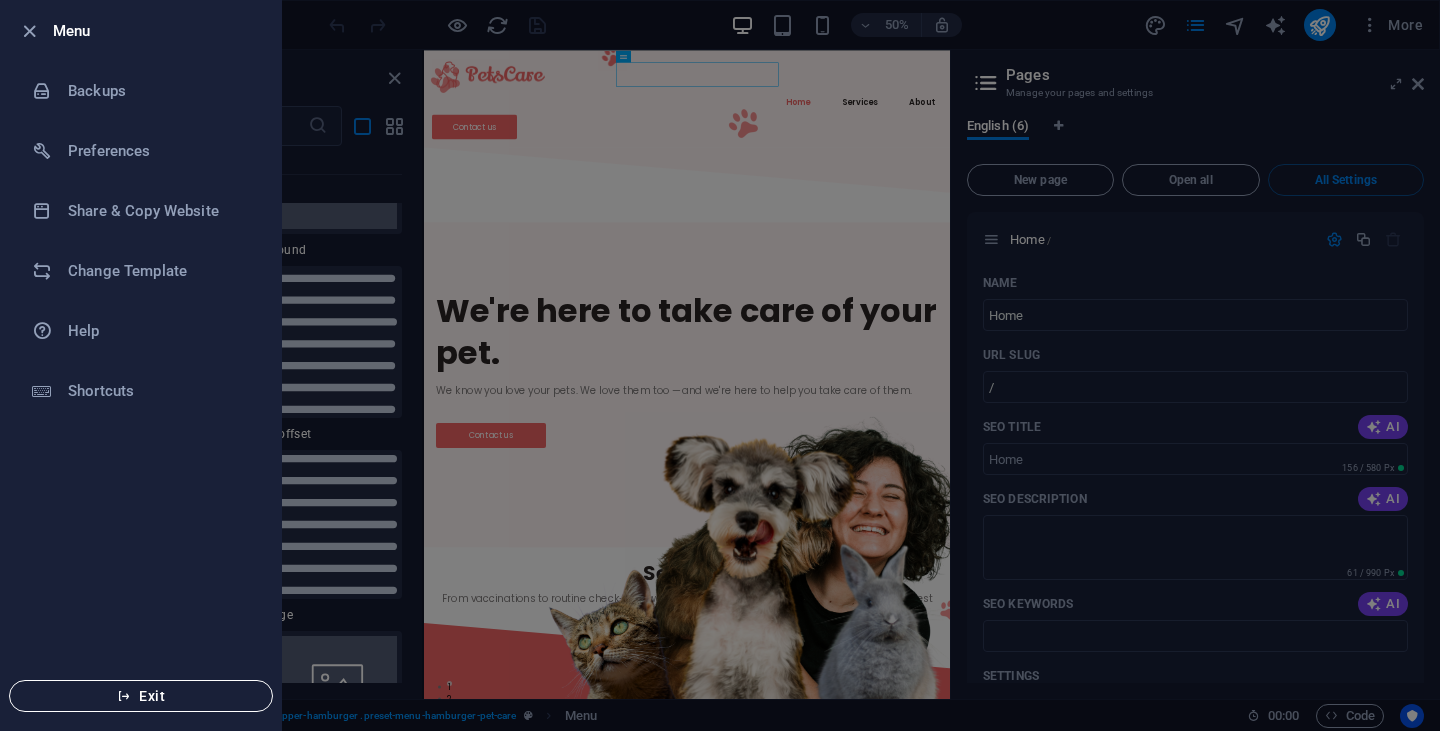 click on "Exit" at bounding box center (141, 696) 